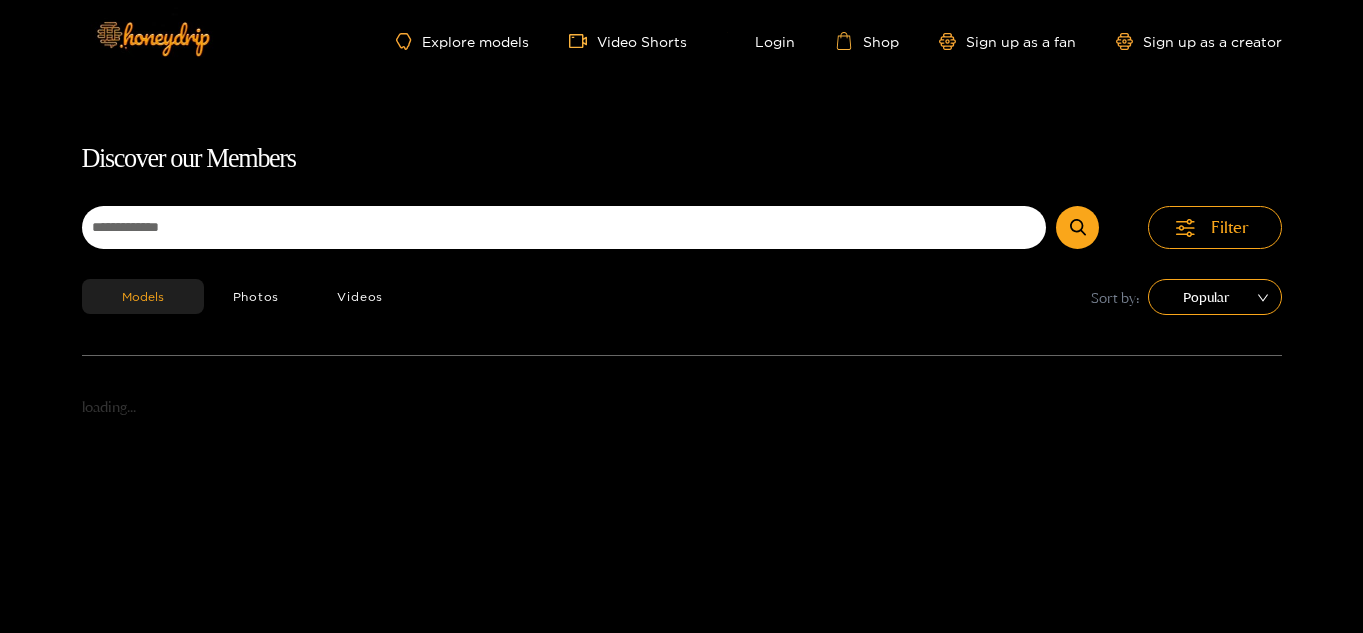 scroll, scrollTop: 128, scrollLeft: 0, axis: vertical 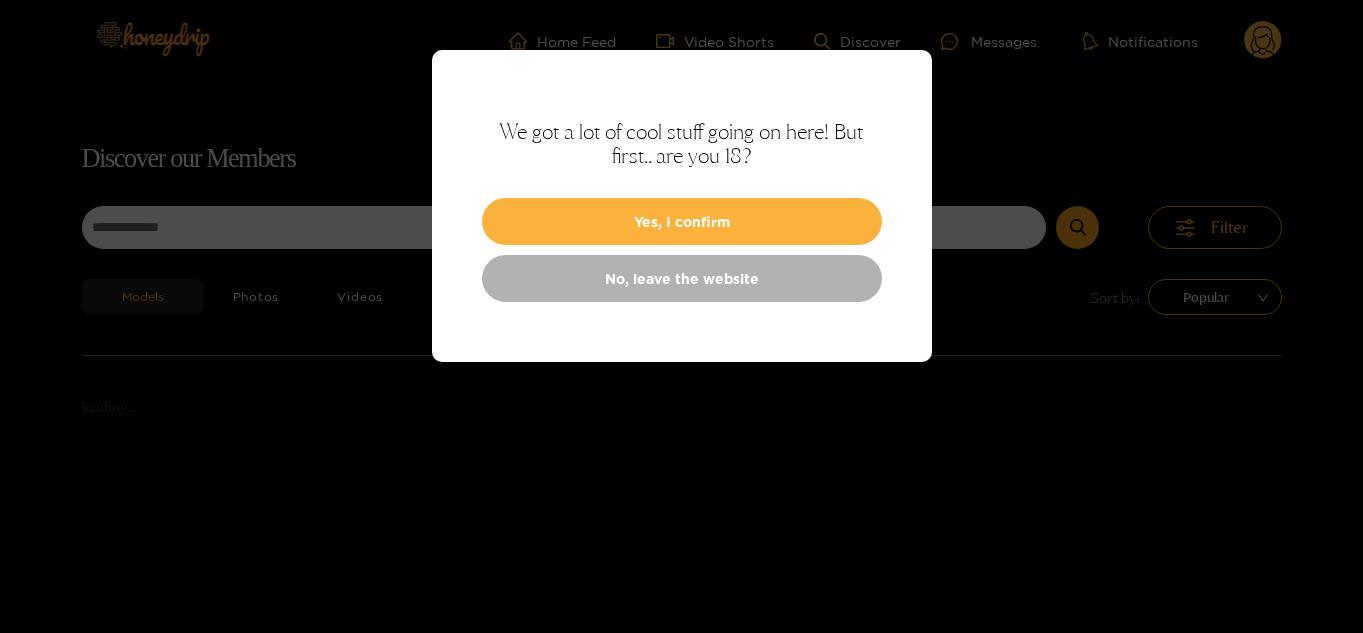 click on "Home Feed Video Shorts Discover Messages  Notifications 0 videos discover messages profile Discover our Members Filter Models Photos Videos Sort by:  Popular loading... About Contact Terms of Service Privacy Policy Custodian of Records Visa Integrity Risk Program WOH Brands LLC © Copyright 2022 We got a lot of cool stuff going on here! But first.. are you 18? Yes, I confirm No, leave the website" at bounding box center (681, 316) 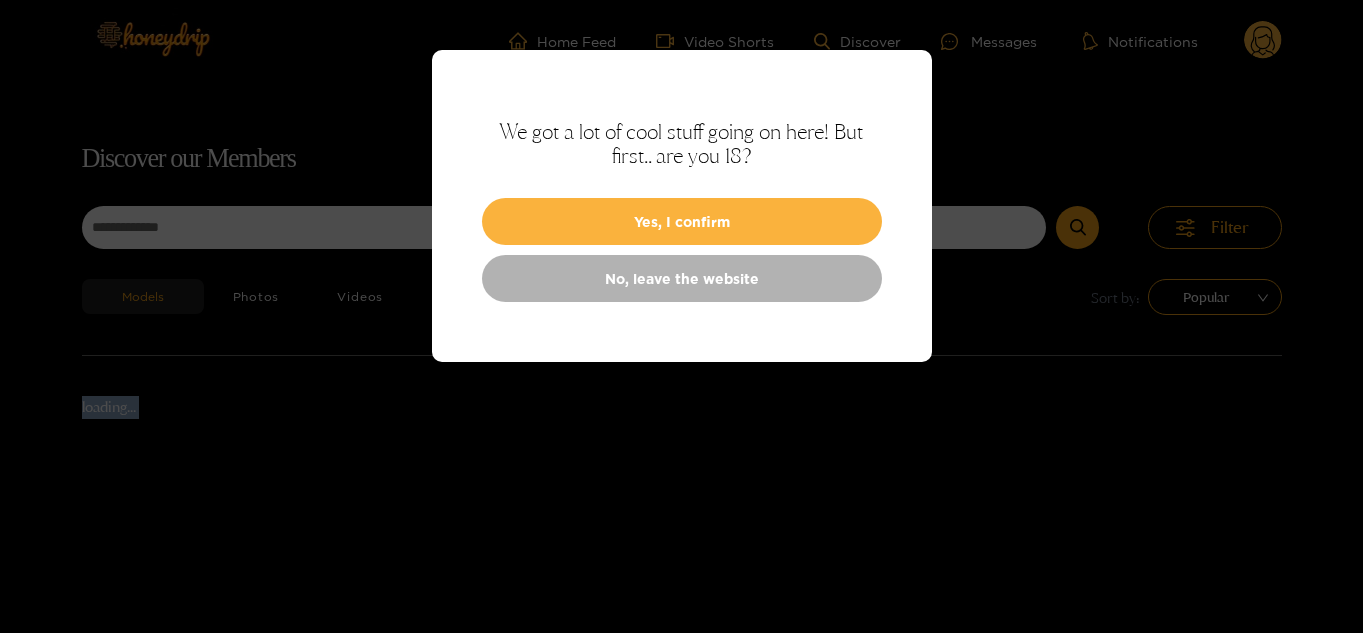 scroll, scrollTop: 0, scrollLeft: 0, axis: both 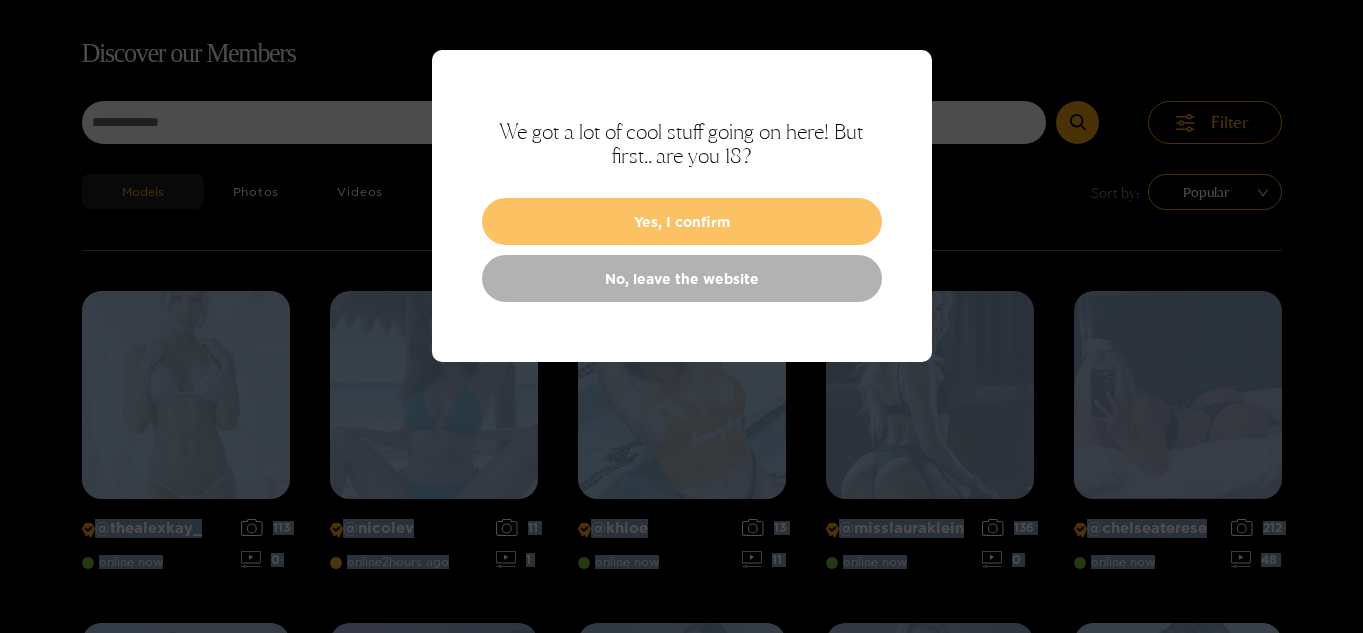 click on "Yes, I confirm" at bounding box center [682, 221] 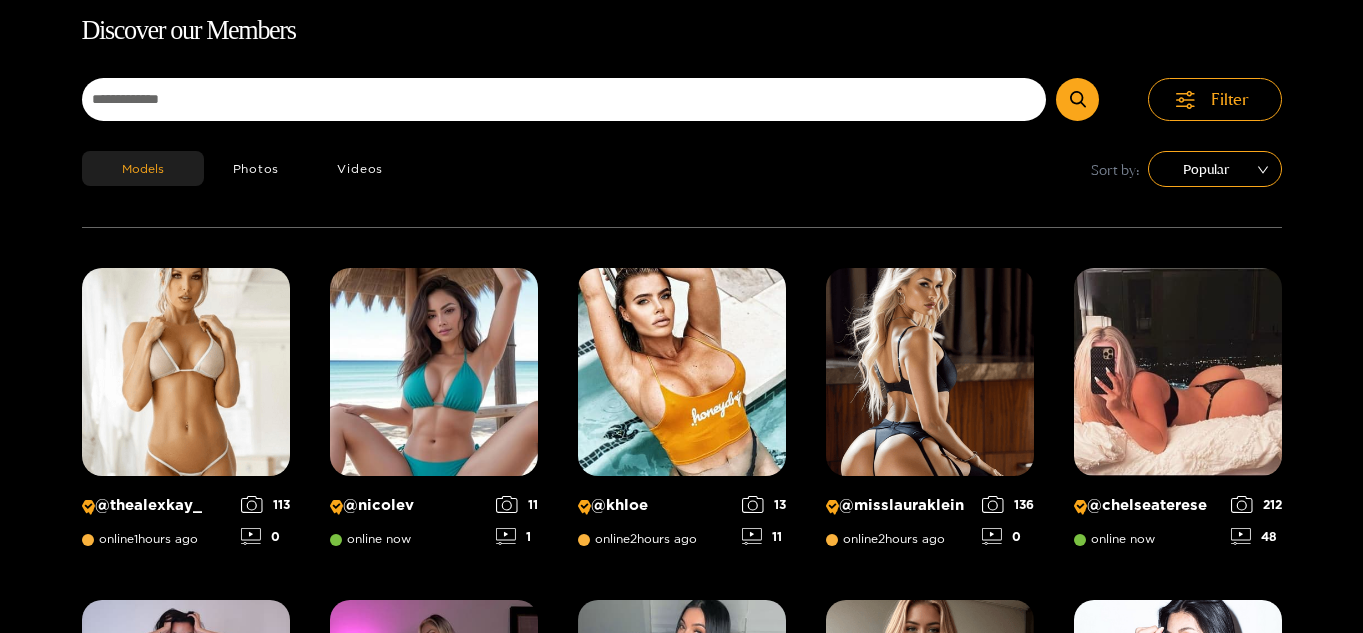 click on "Discover our Members Filter Models Photos Videos Sort by:  Popular  @ thealexkay_ online  1  hours ago 113 0  @ nicolev online now 11 1  @ khloe online  2  hours ago 13 11  @ misslauraklein online  2  hours ago 136 0  @ chelseaterese online now 212 48  @ sachasworlds online  1  hours ago 105 1  @ thesarahbetz online  2  hours ago 87 8  @ yourwildfantasyy69 online  2  hours ago 33 14  @ michelle online  2  hours ago 7 3  @ dancingqueen online  2  hours ago 554 88  @ icedcoffeeprincess online  2  hours ago 24 5  @ rainydenee online  2  hours ago 99 25  @ shammie online  2  hours ago 71 1  @ kitana_tagami online now 1 2  @ stephxohaven online  2  hours ago 196 8  @ jordanchristine_15 online  1  hours ago 227 10  @ adriannaeves online  2  hours ago 627 16  @ keepingupwithmo online now 106 42  @ jazminlopez online  2  hours ago 12 0  @ b_dimez online now 862 62  @ misslucylopez online  2  hours ago 843 22  @ cybervelma online now 136 2  @ officialtabrenaye online now 106 6  @ amberj16 online now 95 1  @ online  2" at bounding box center [681, 1030] 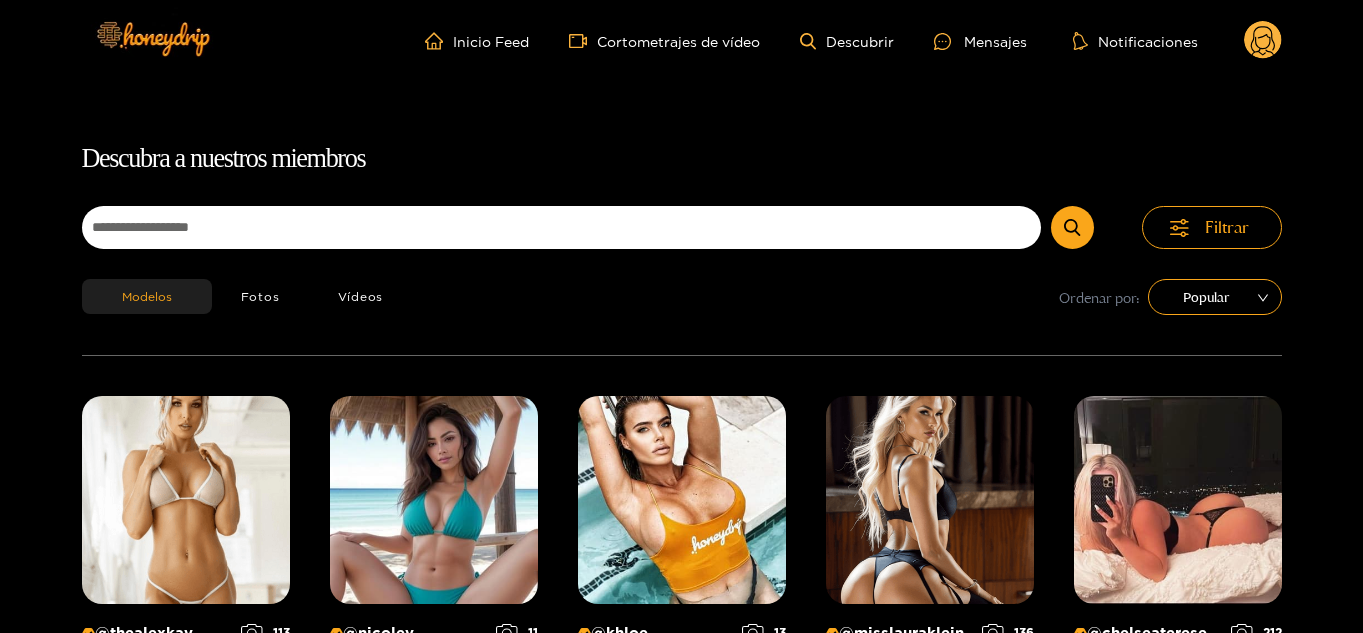 click 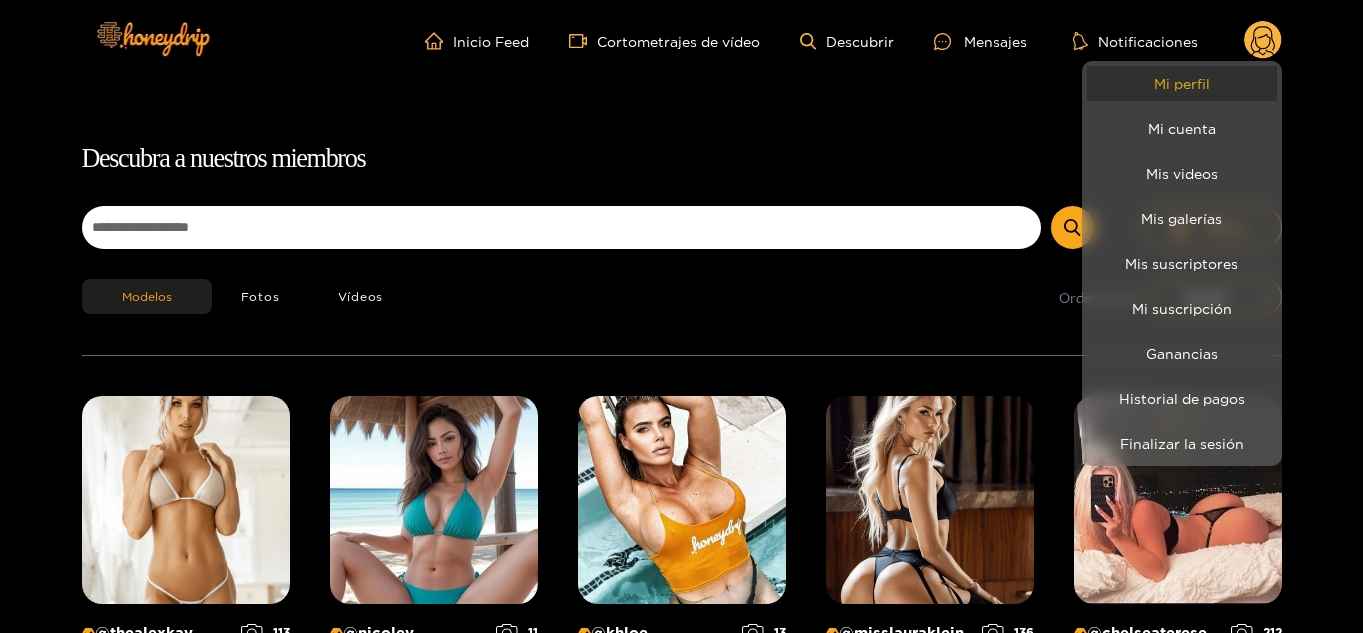 click on "Mi perfil" at bounding box center (1182, 83) 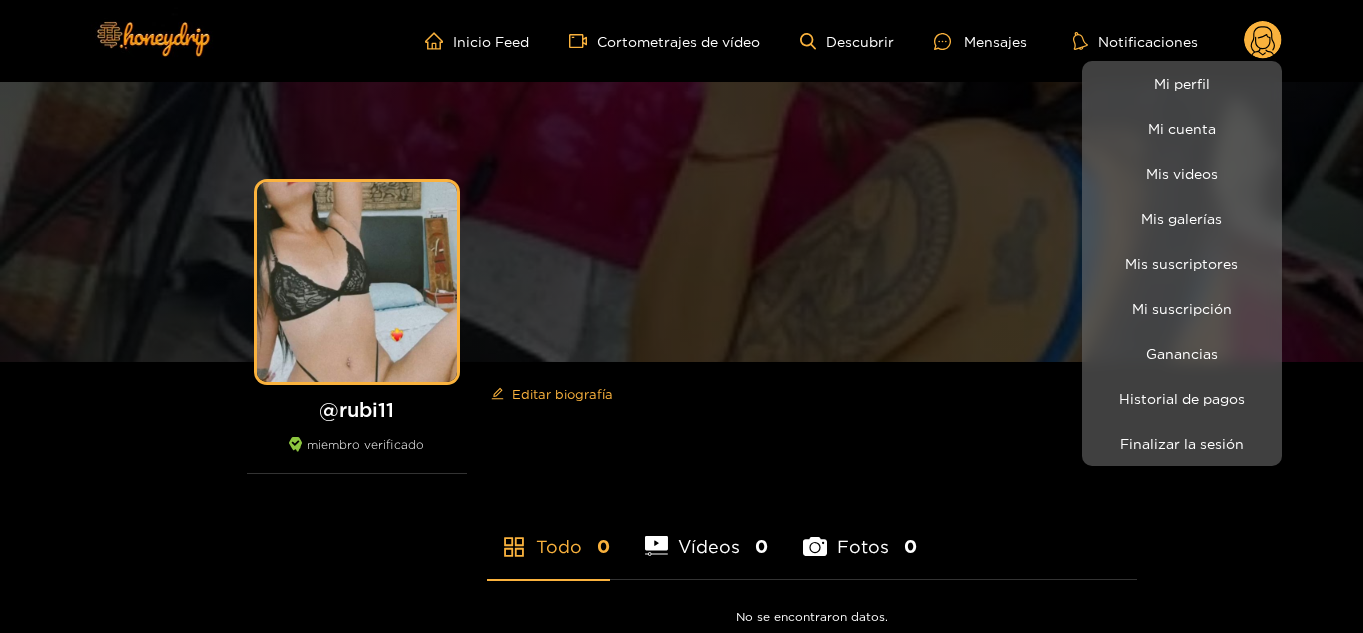 click at bounding box center (681, 316) 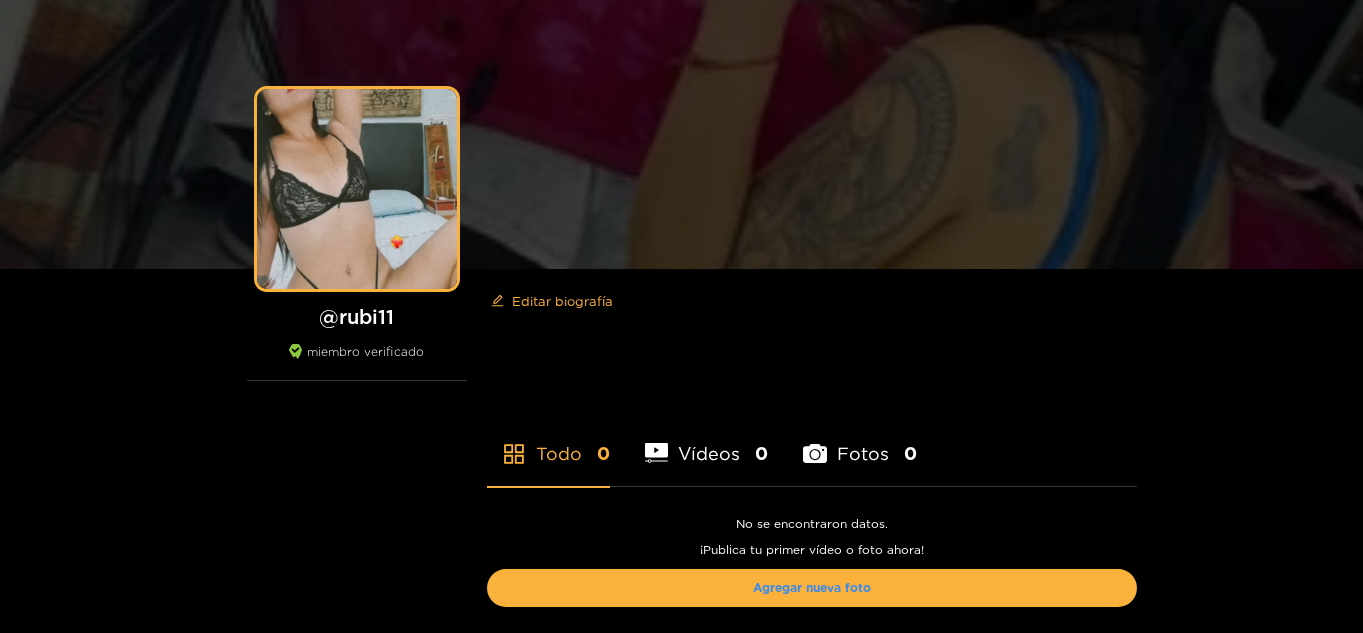 scroll, scrollTop: 0, scrollLeft: 0, axis: both 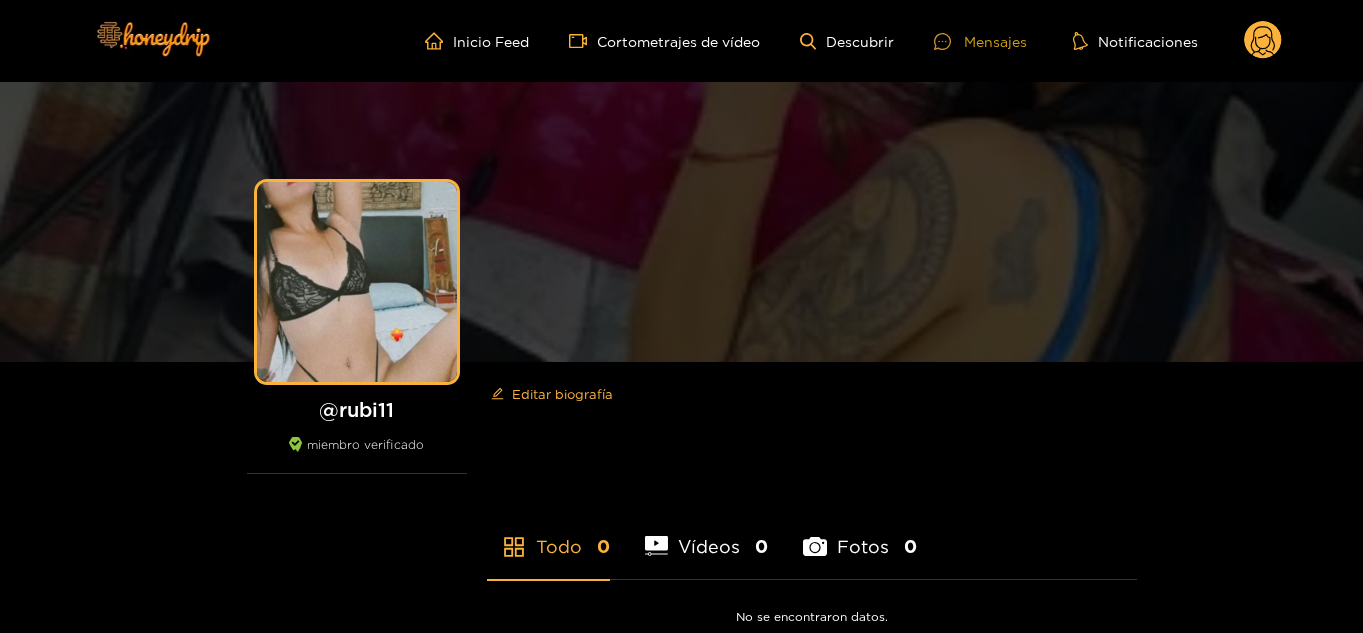 click on "Mensajes" at bounding box center (995, 41) 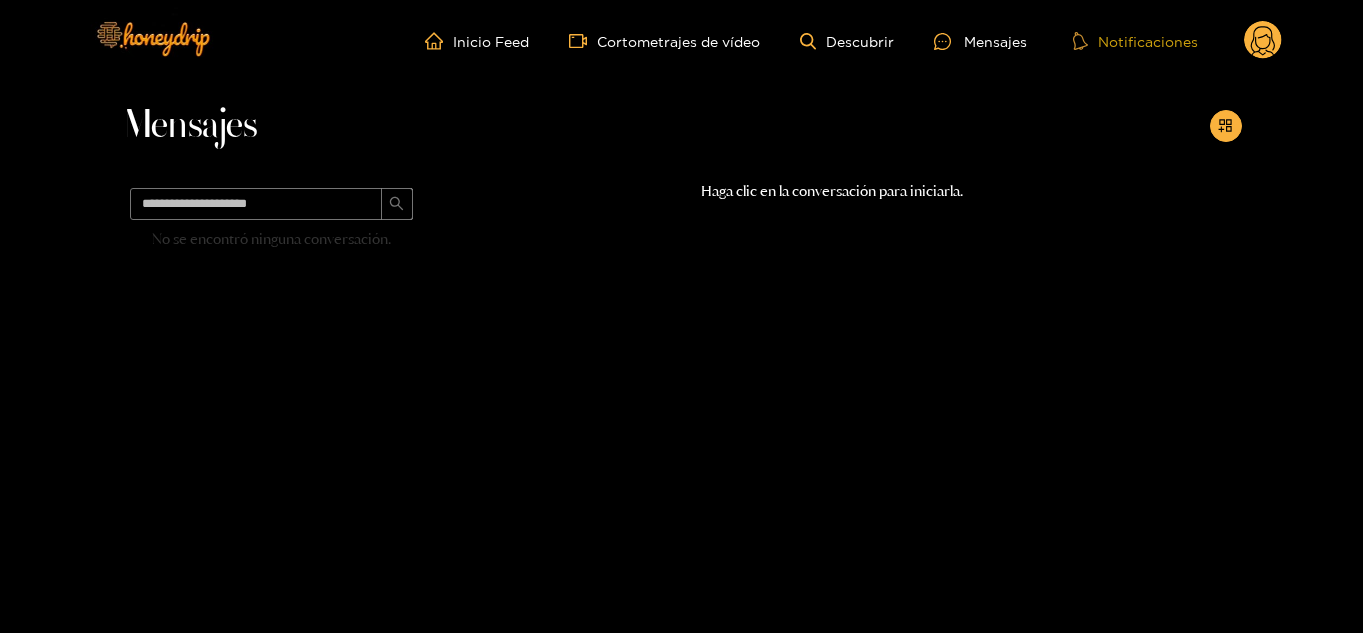 click on "Notificaciones" at bounding box center [1148, 41] 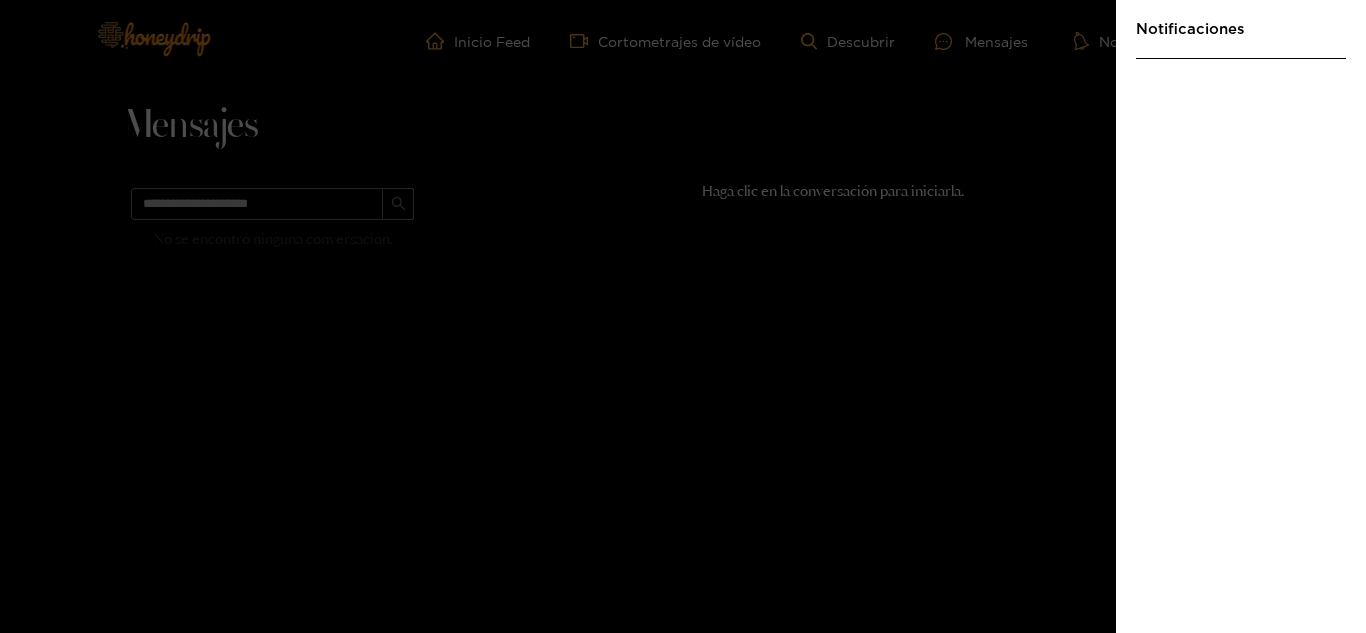 click at bounding box center [683, 316] 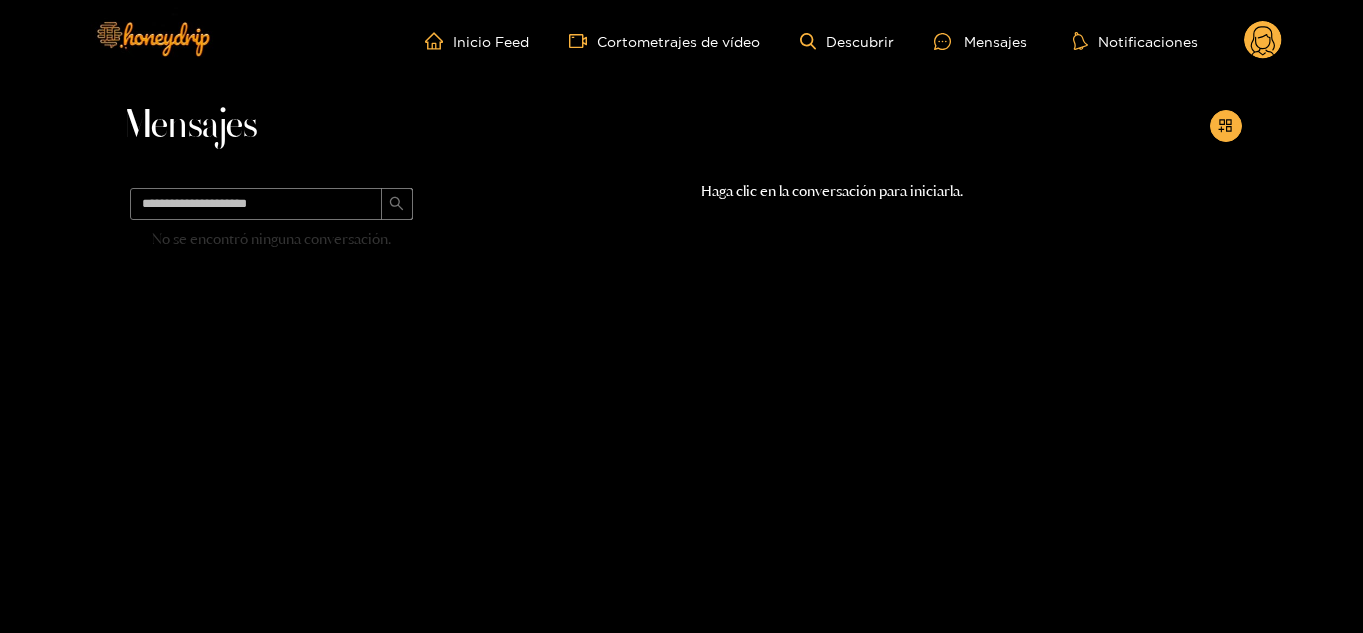 click 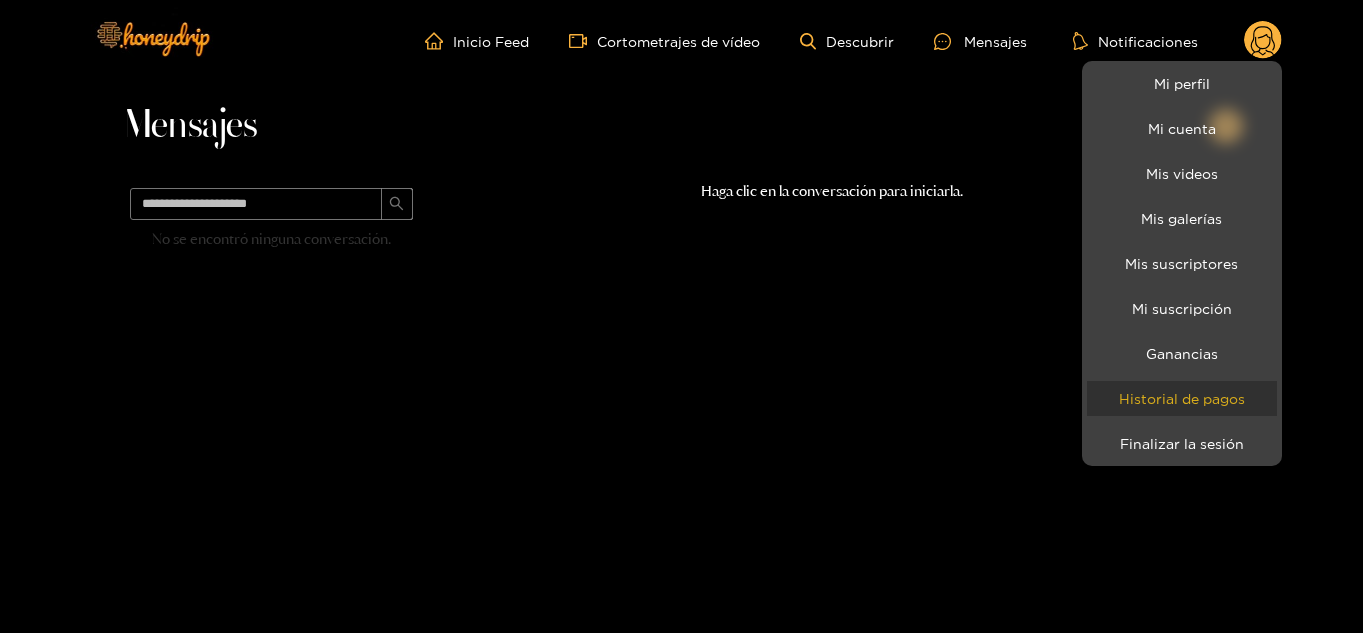 click on "Historial de pagos" at bounding box center [1182, 398] 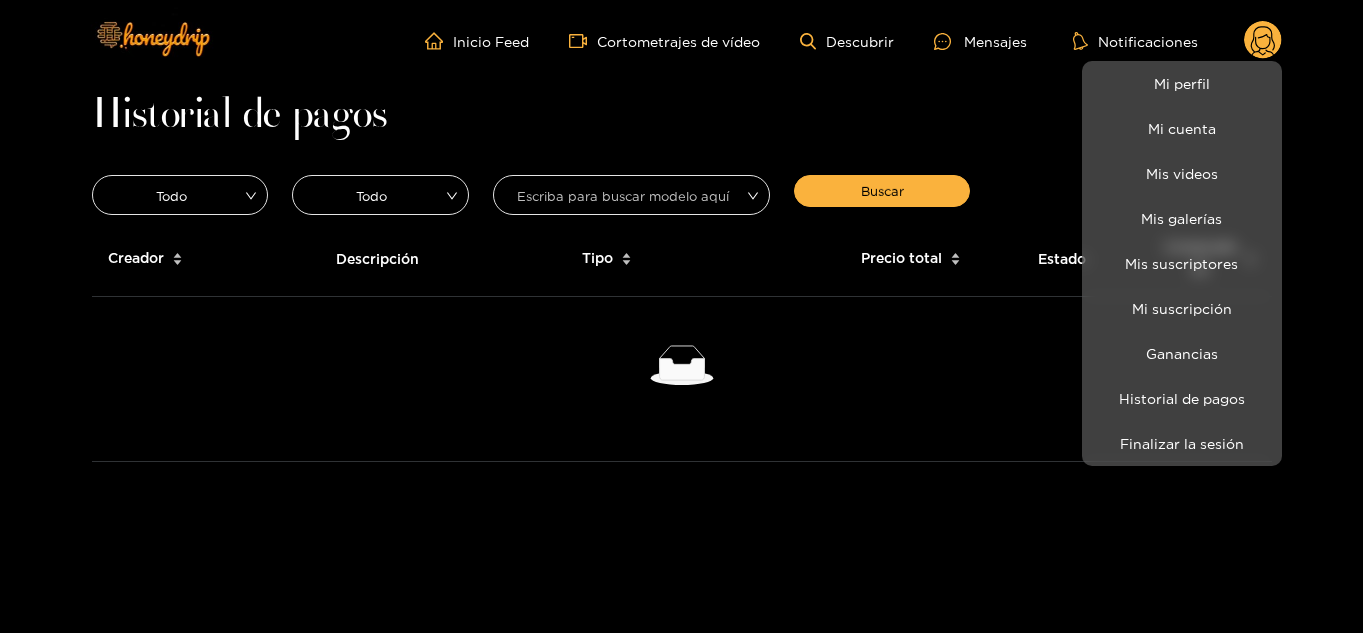click at bounding box center [681, 316] 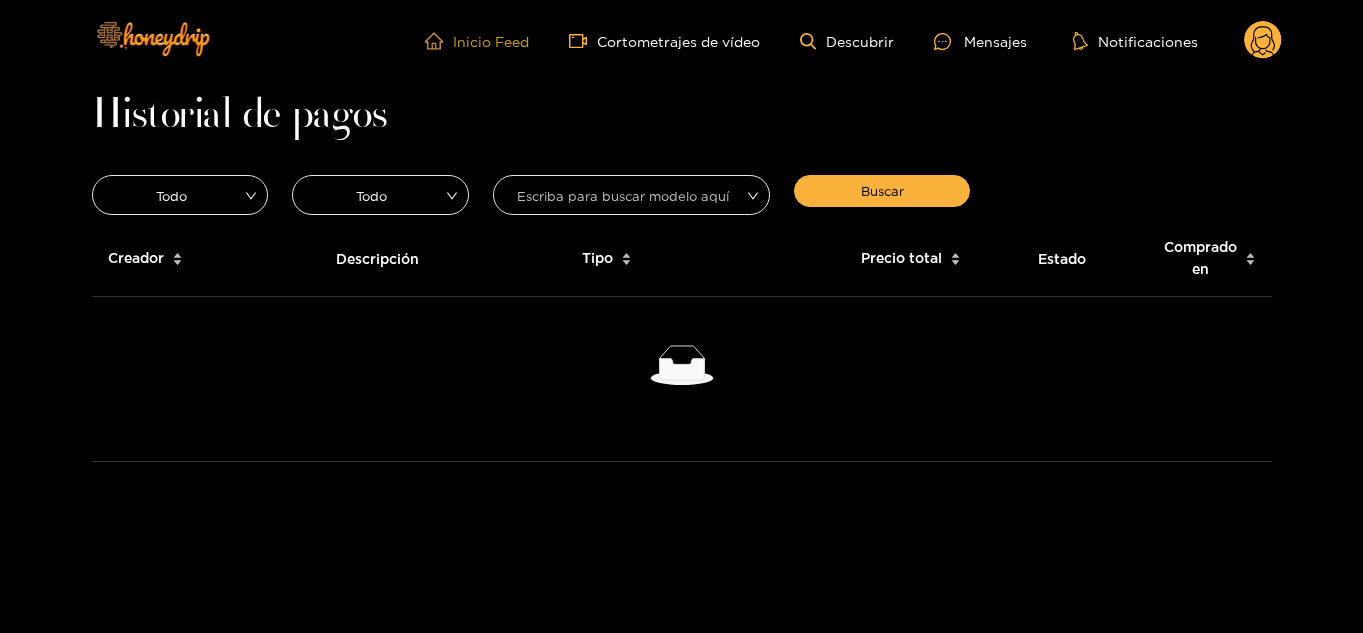 click on "Inicio Feed" at bounding box center (491, 41) 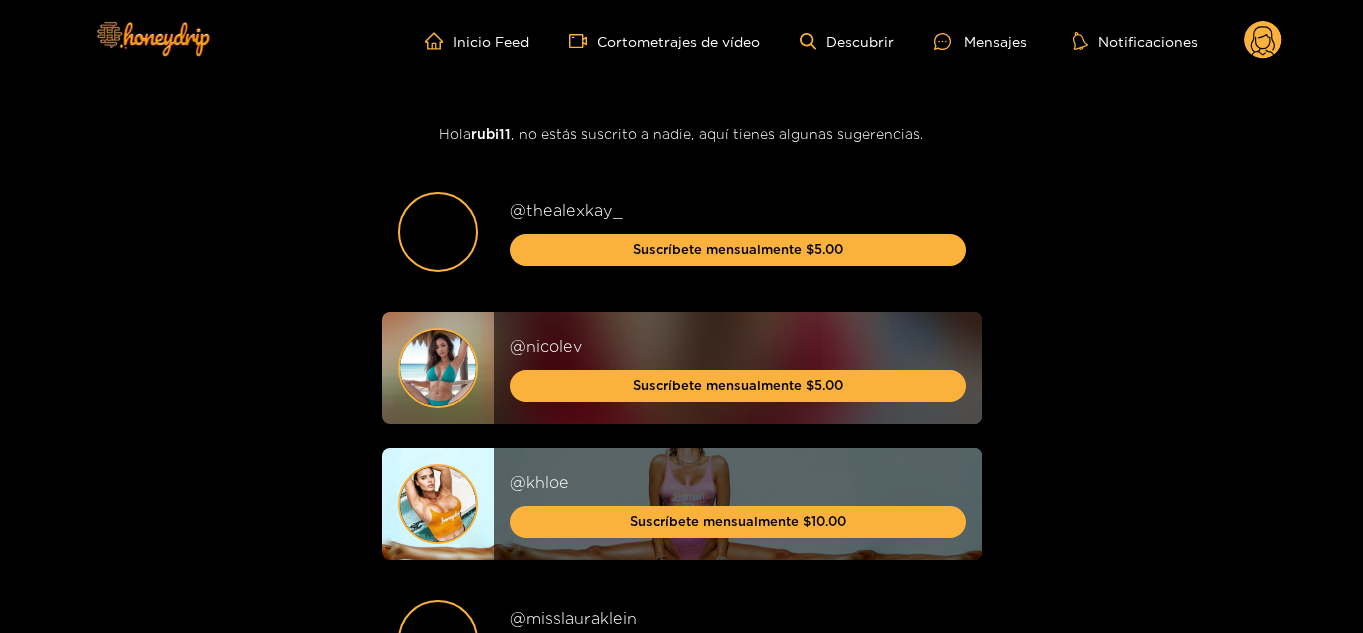 scroll, scrollTop: 554, scrollLeft: 0, axis: vertical 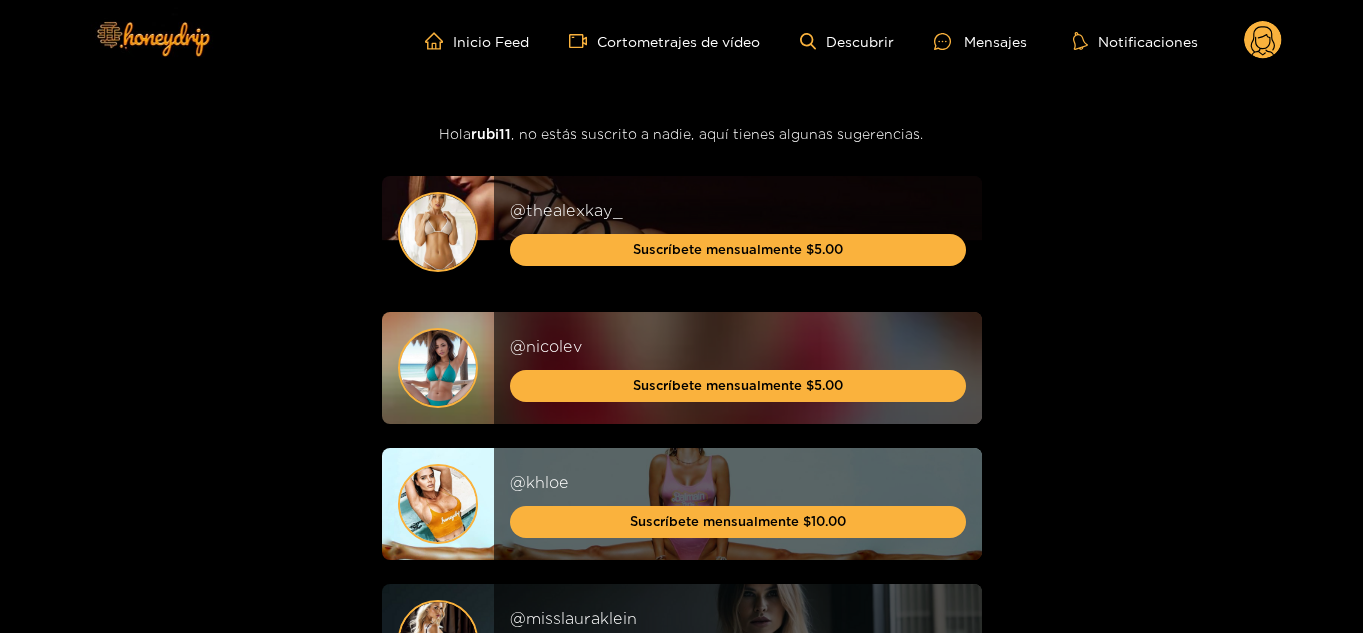 click 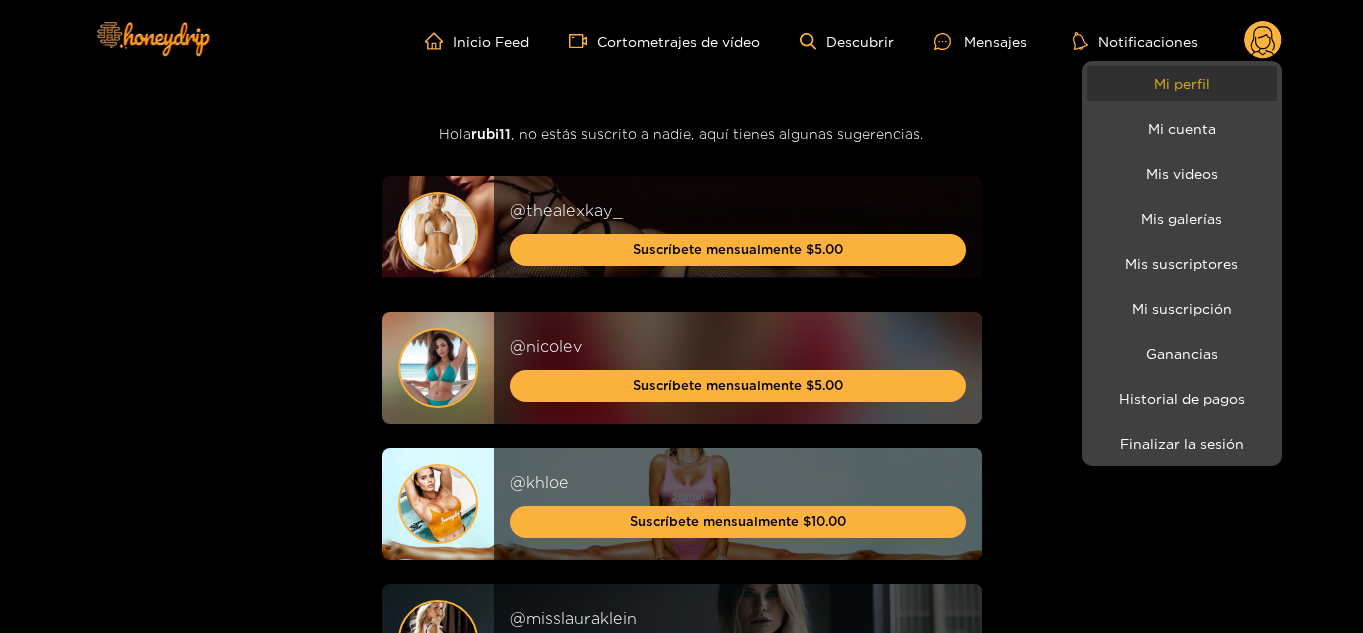 click on "Mi perfil" at bounding box center (1182, 83) 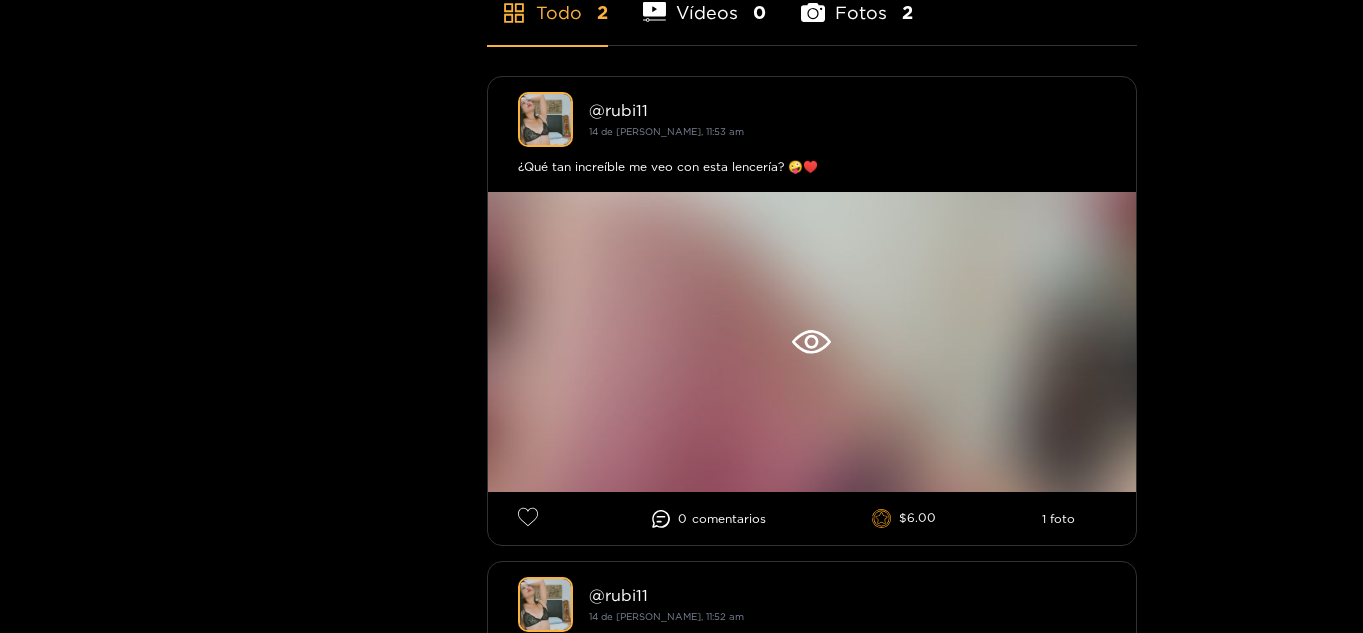 scroll, scrollTop: 579, scrollLeft: 0, axis: vertical 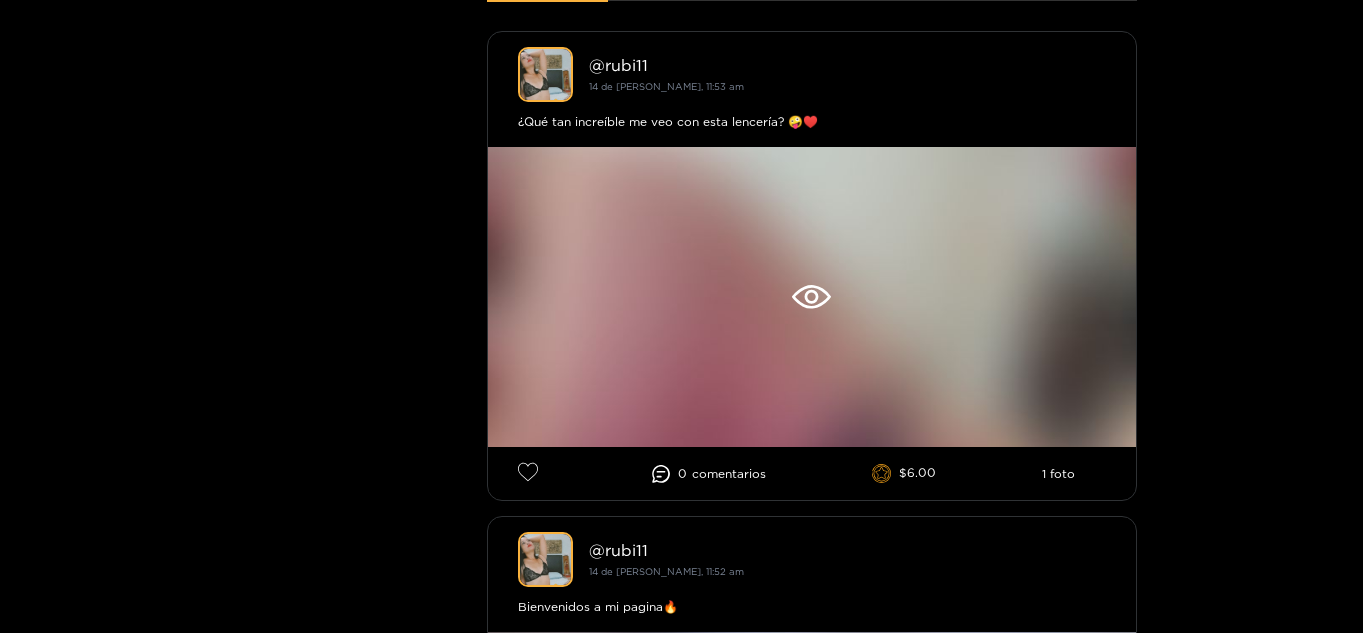 click at bounding box center [681, 316] 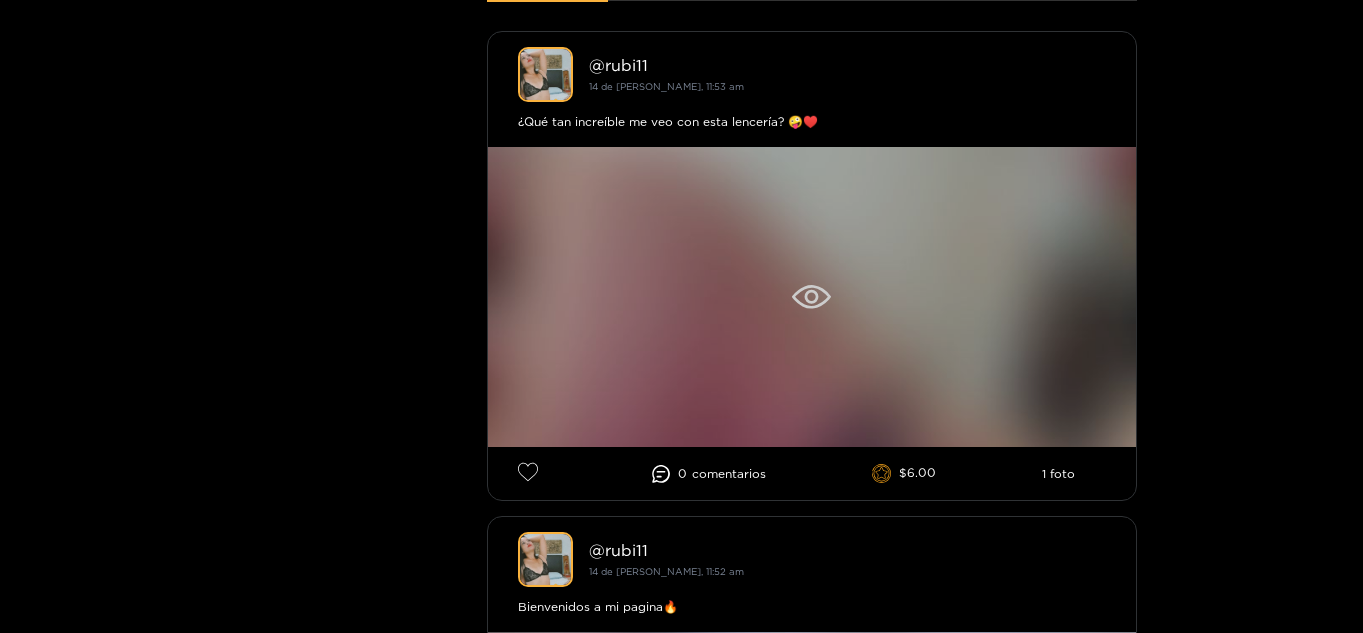 click 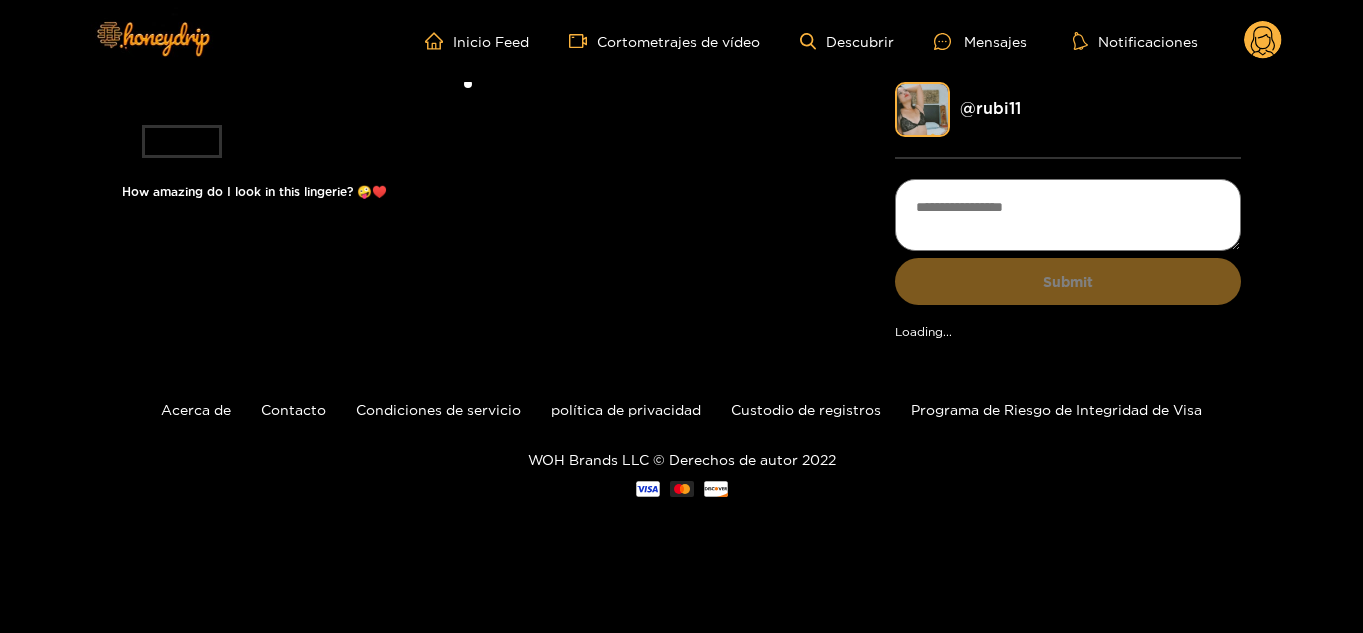 scroll, scrollTop: 0, scrollLeft: 0, axis: both 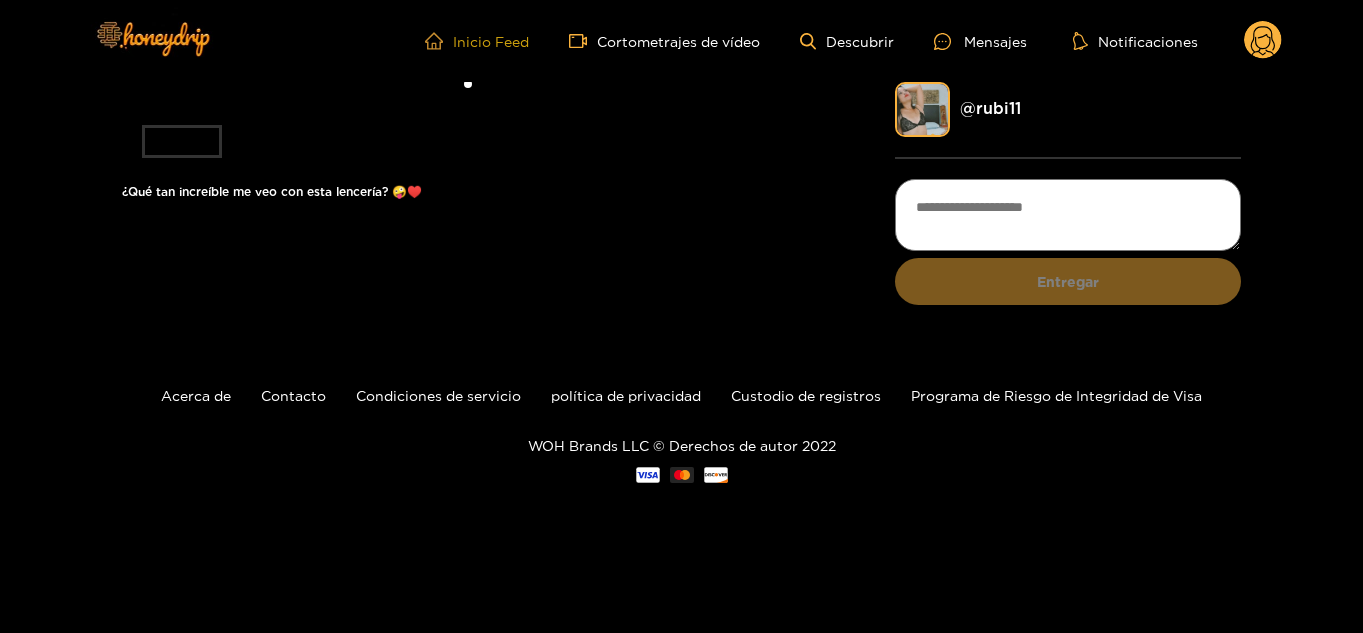 click on "Inicio Feed" at bounding box center [491, 41] 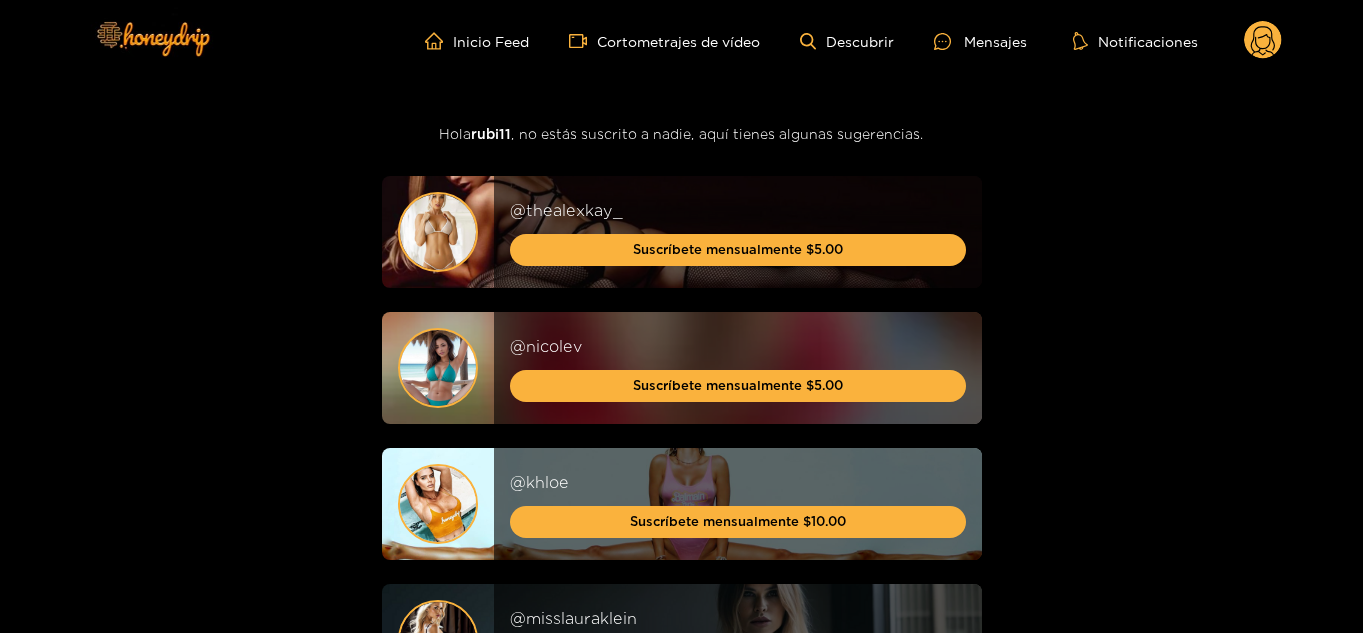 click 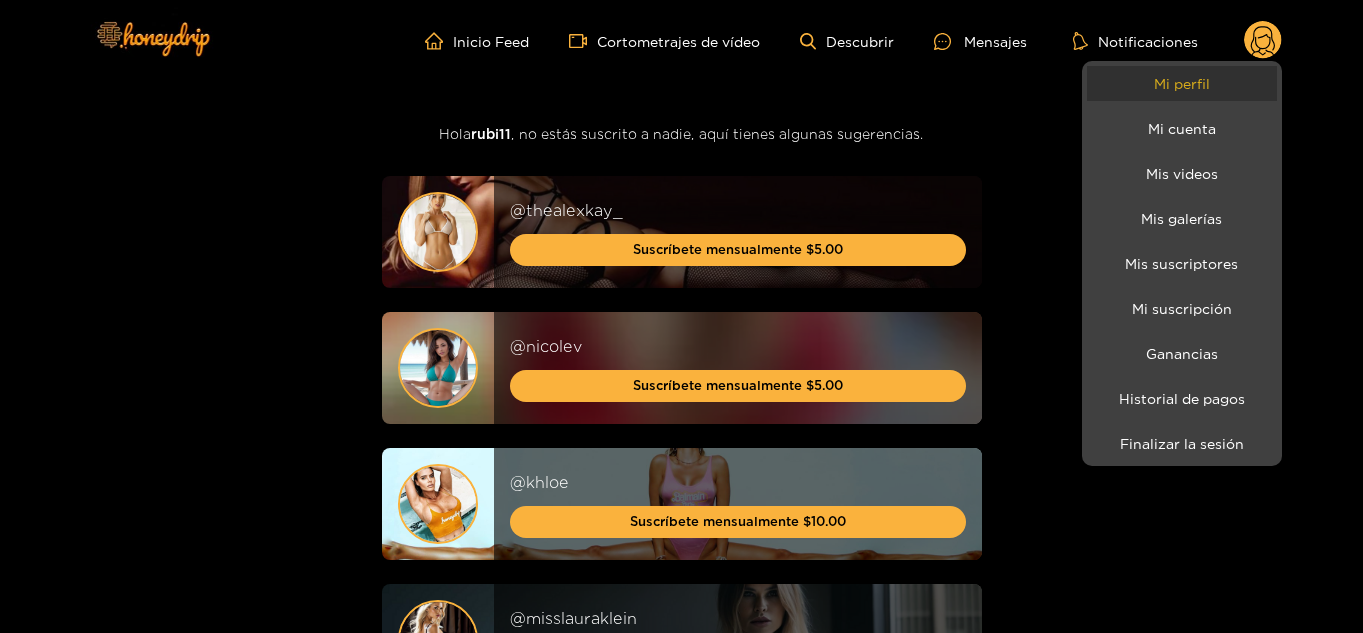 click on "Mi perfil" at bounding box center (1182, 83) 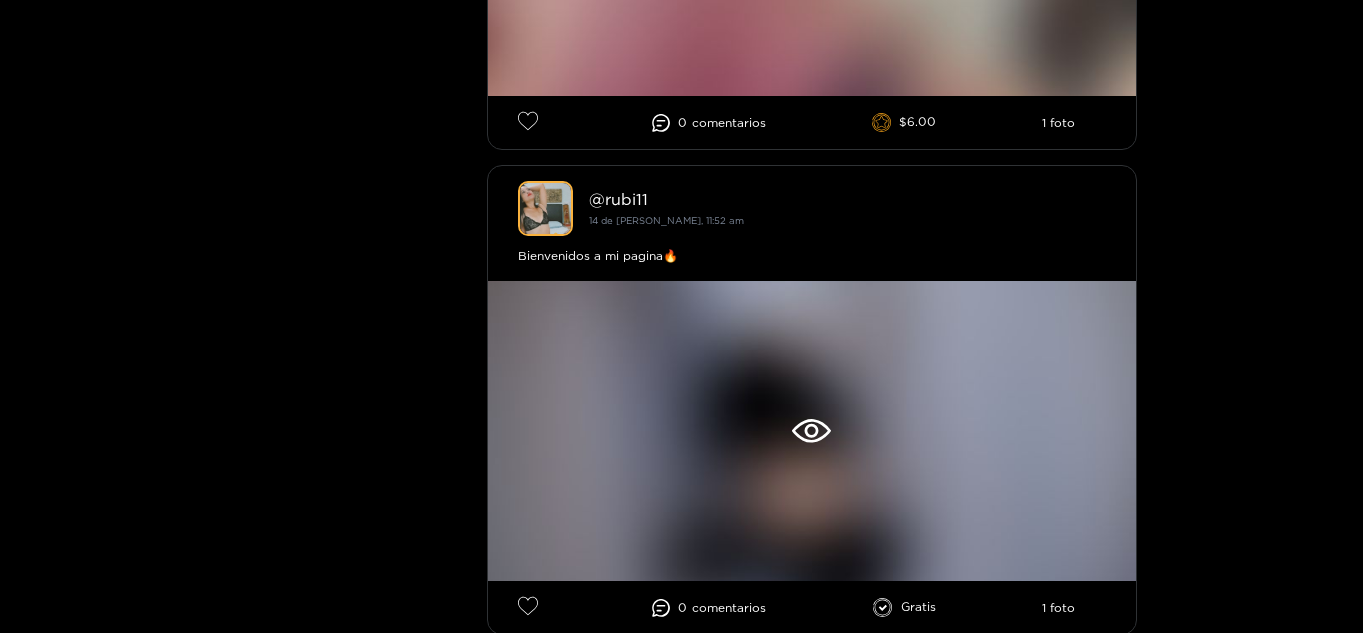scroll, scrollTop: 1461, scrollLeft: 0, axis: vertical 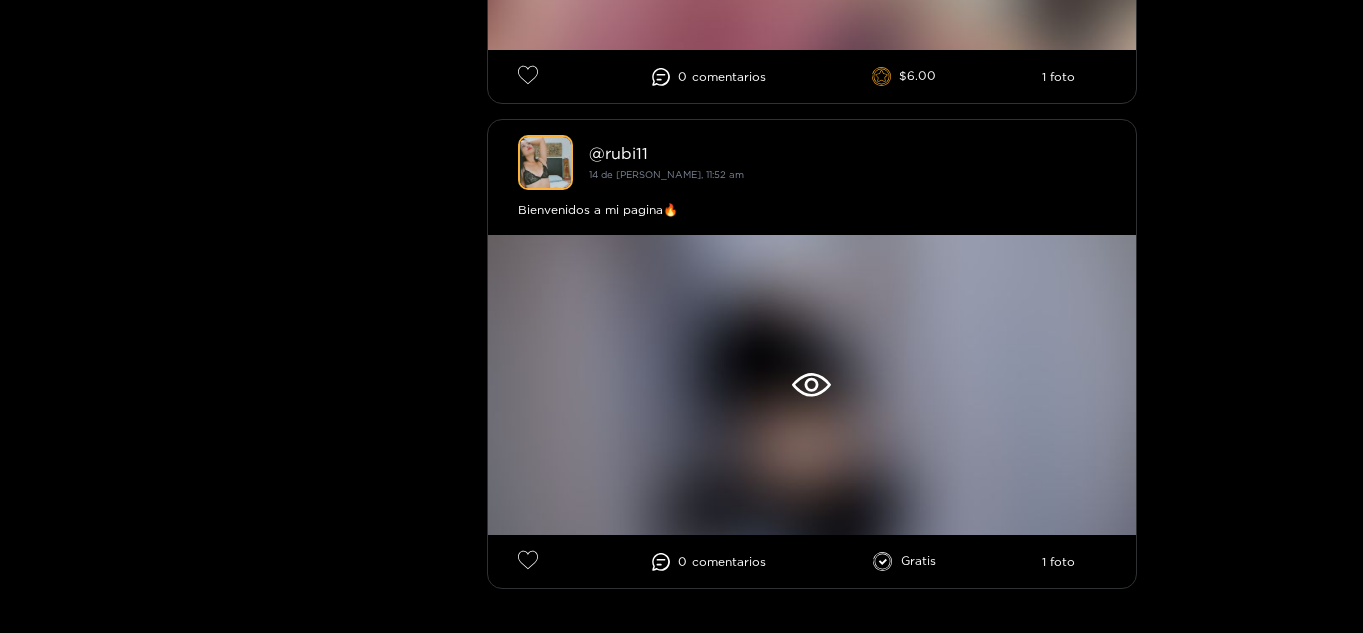 click at bounding box center (681, 316) 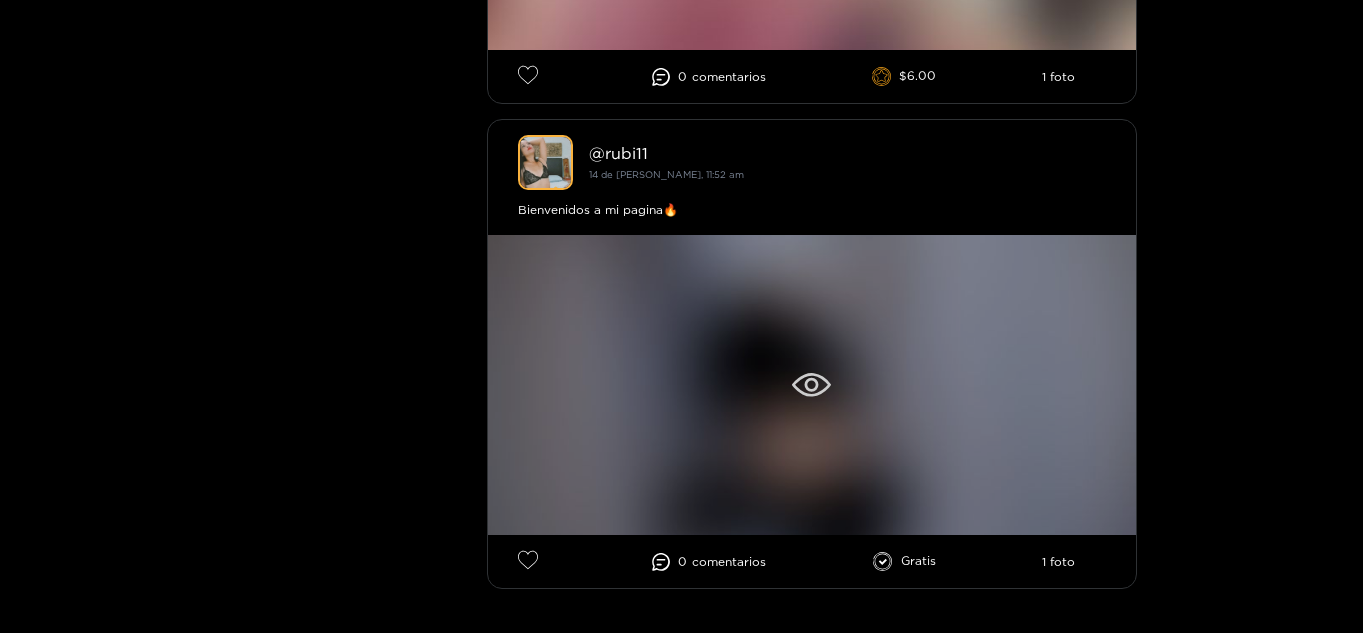 click 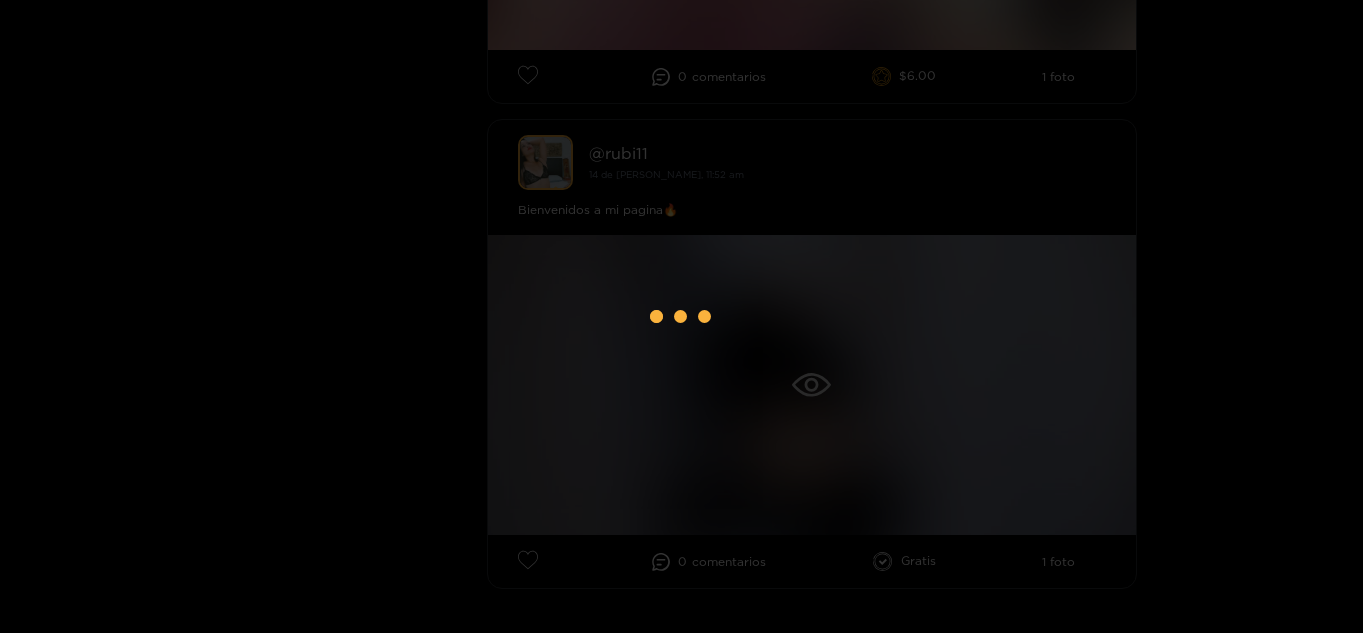 click at bounding box center (681, 316) 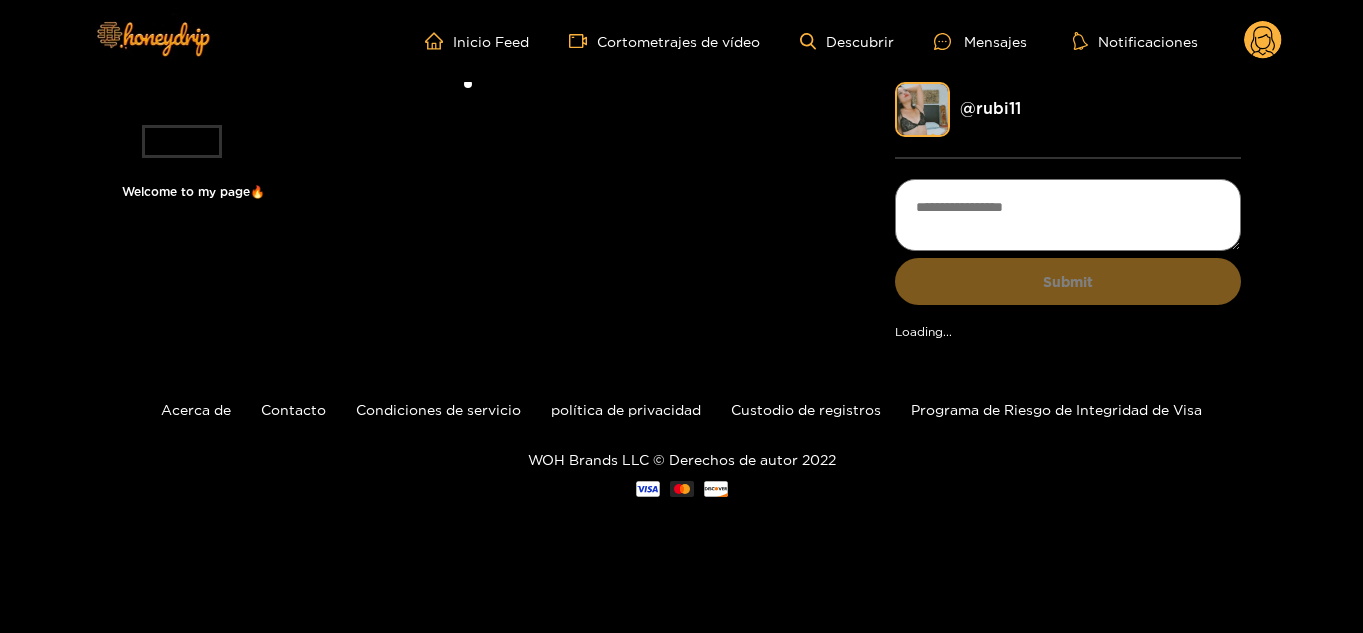 scroll, scrollTop: 0, scrollLeft: 0, axis: both 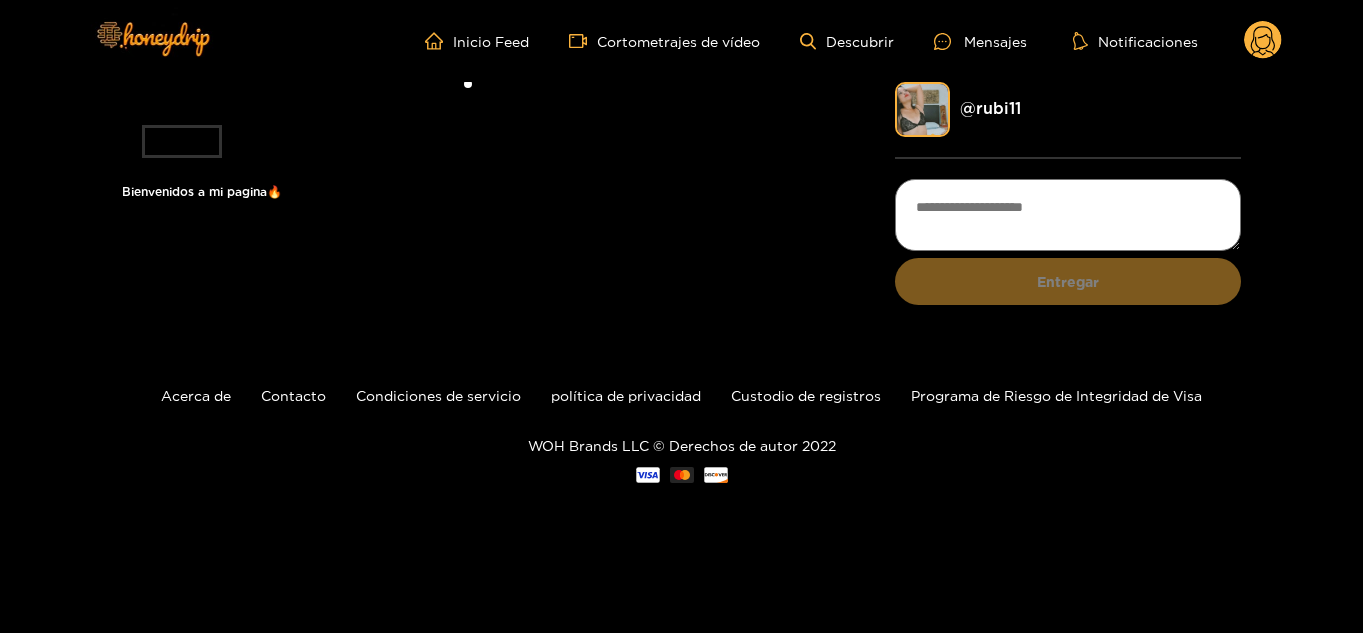 click 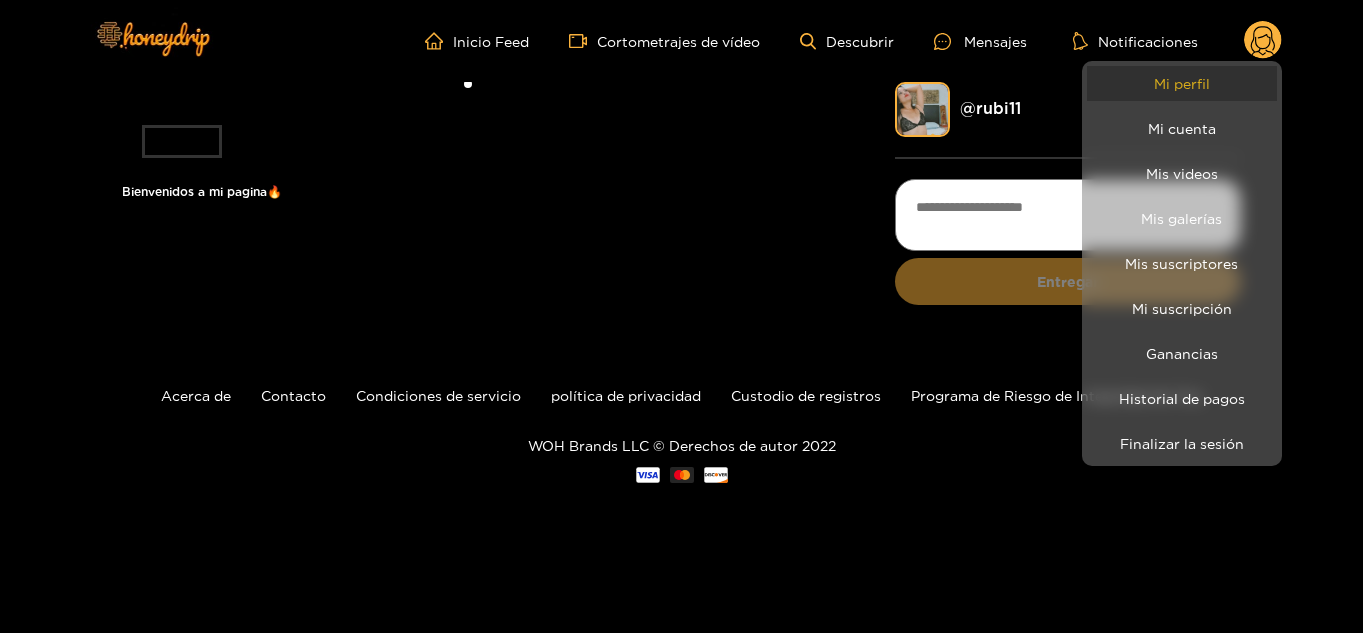click on "Mi perfil" at bounding box center (1182, 83) 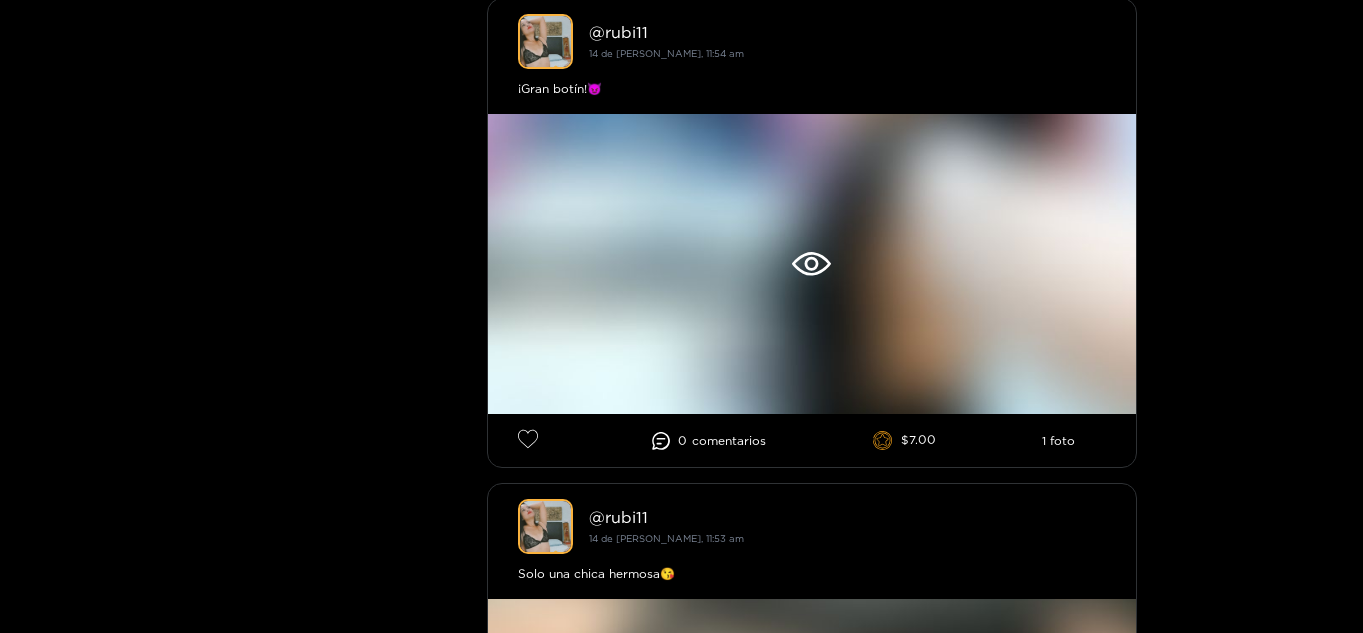 scroll, scrollTop: 584, scrollLeft: 0, axis: vertical 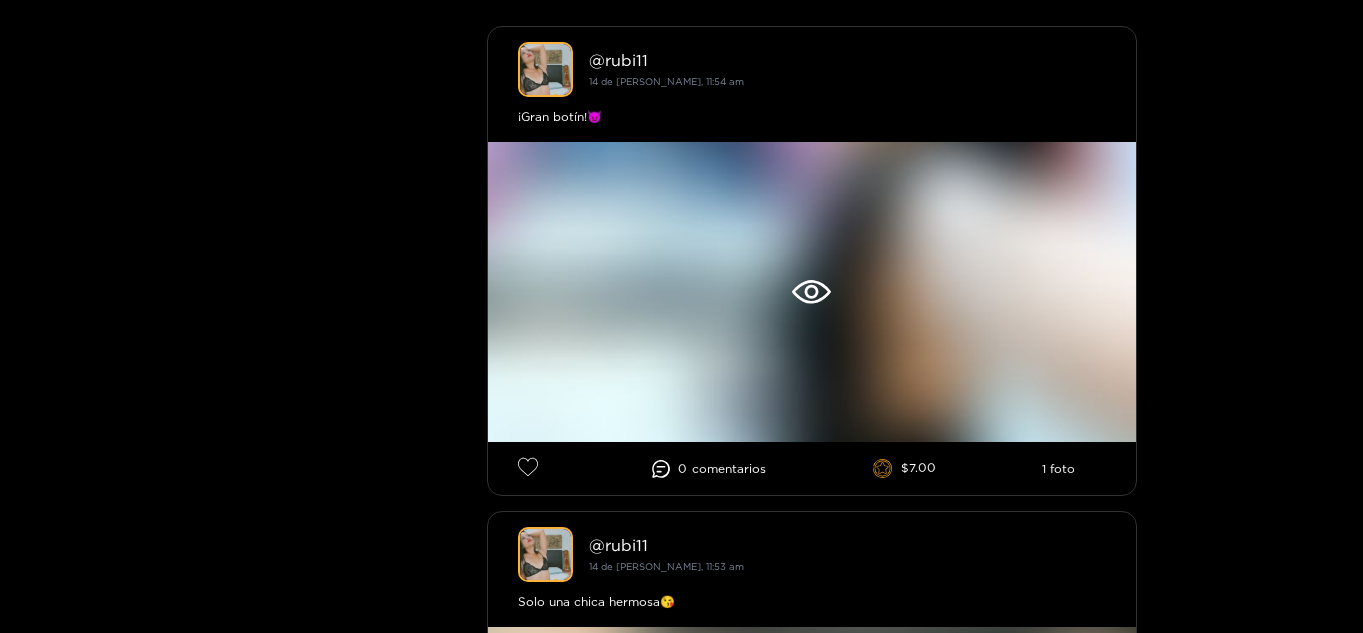 drag, startPoint x: 1359, startPoint y: 193, endPoint x: 1321, endPoint y: 190, distance: 38.118237 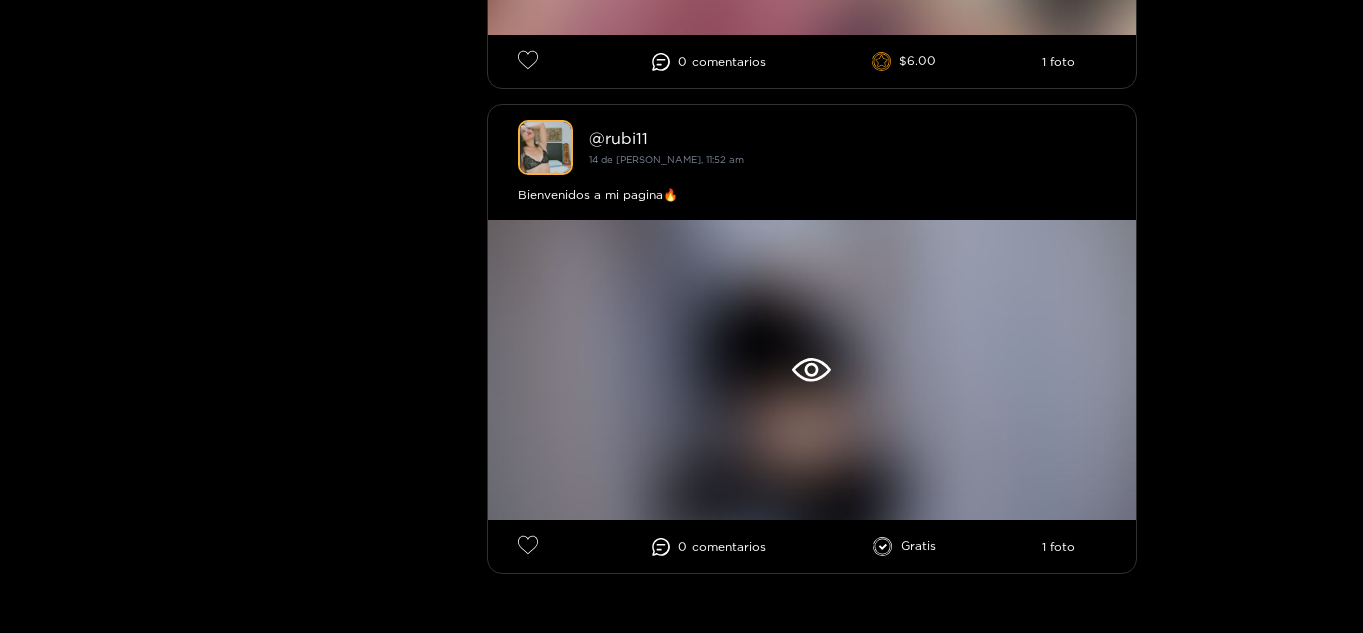 scroll, scrollTop: 1451, scrollLeft: 0, axis: vertical 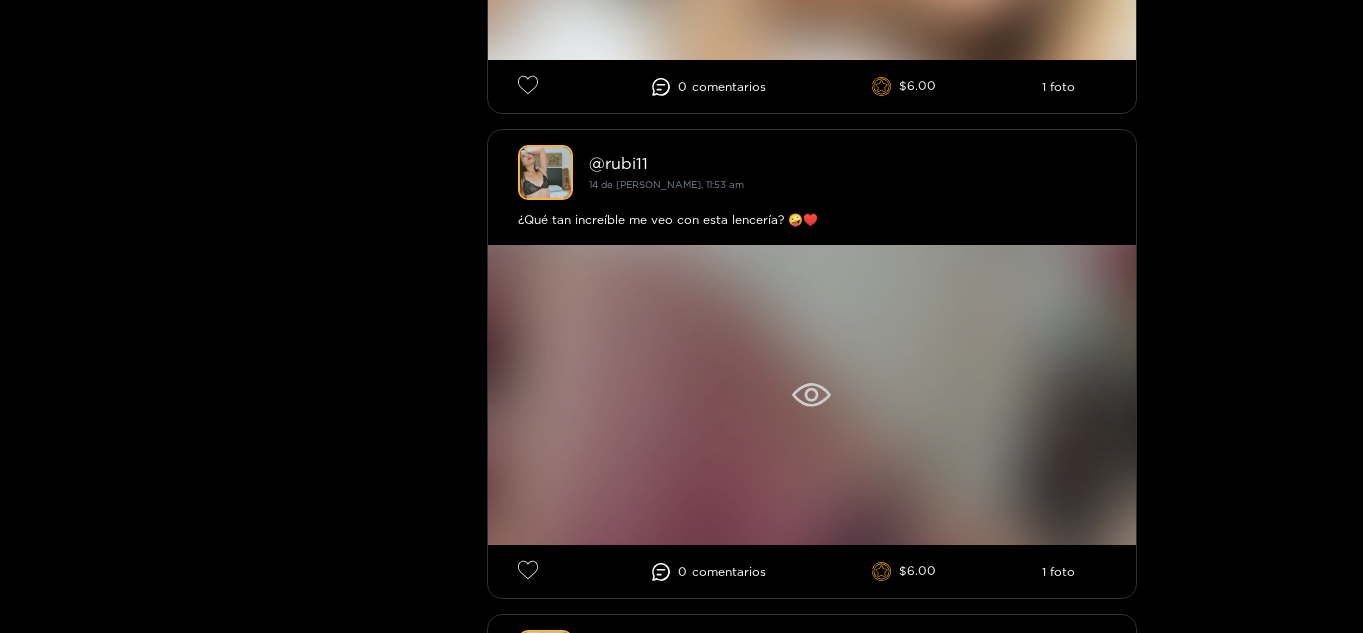 click 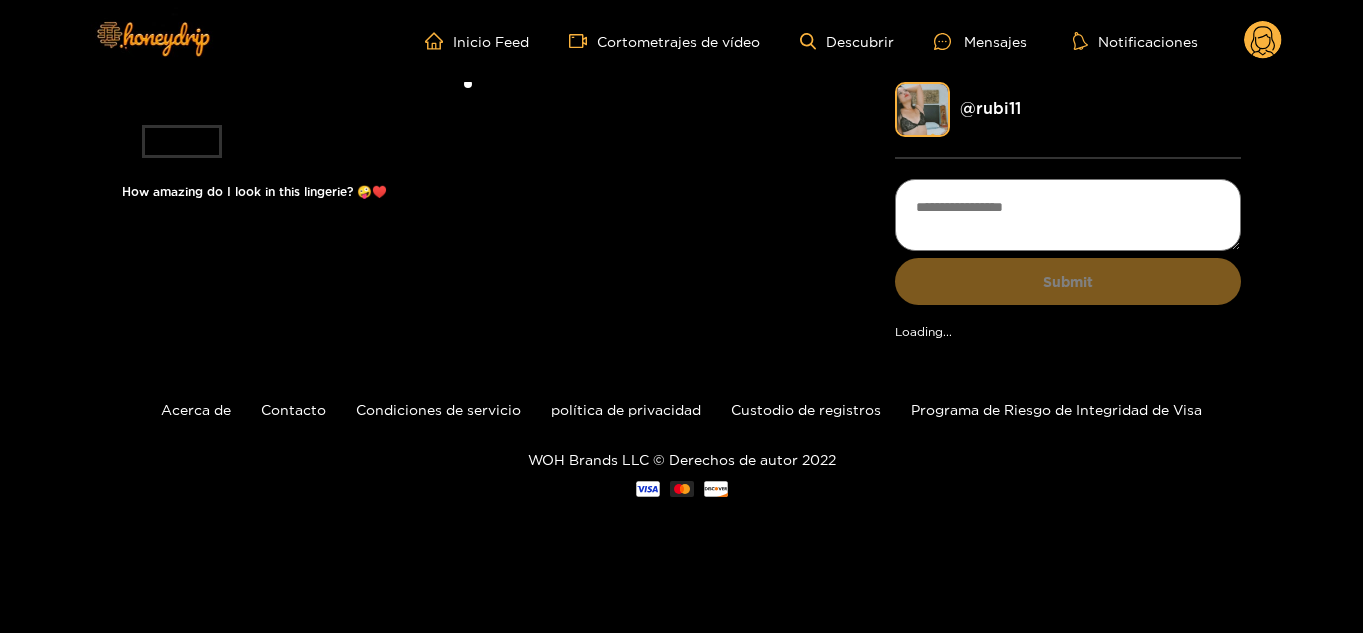 scroll, scrollTop: 0, scrollLeft: 0, axis: both 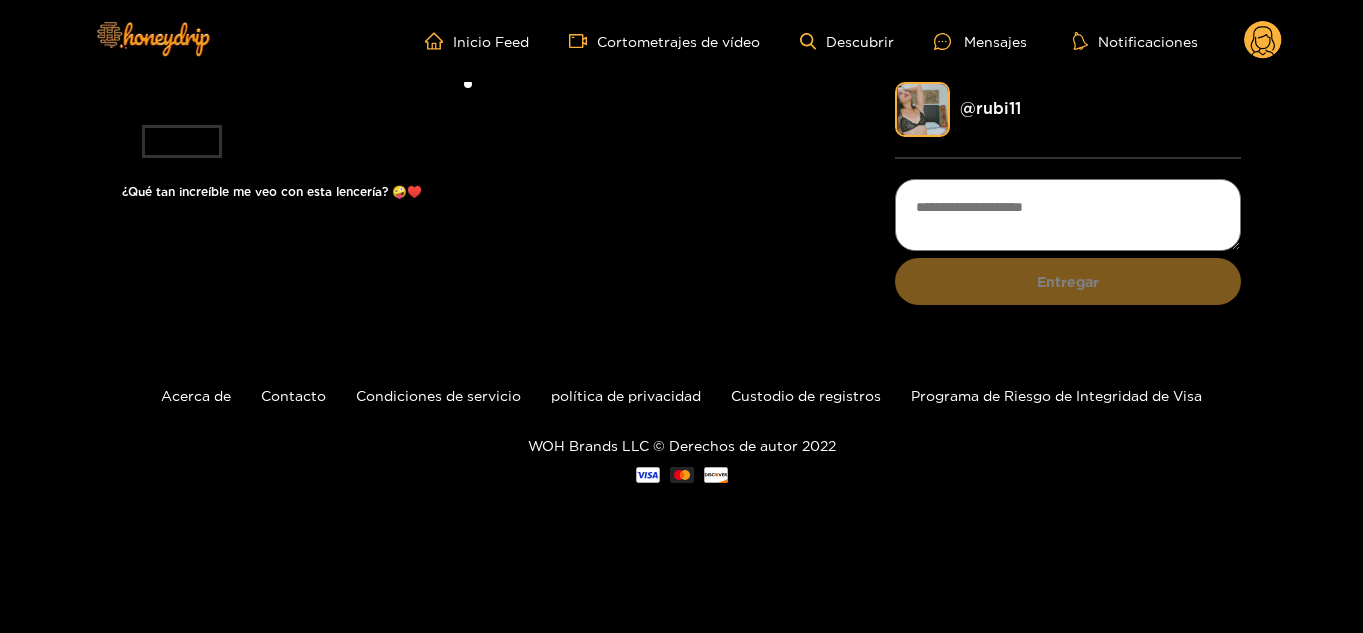 click 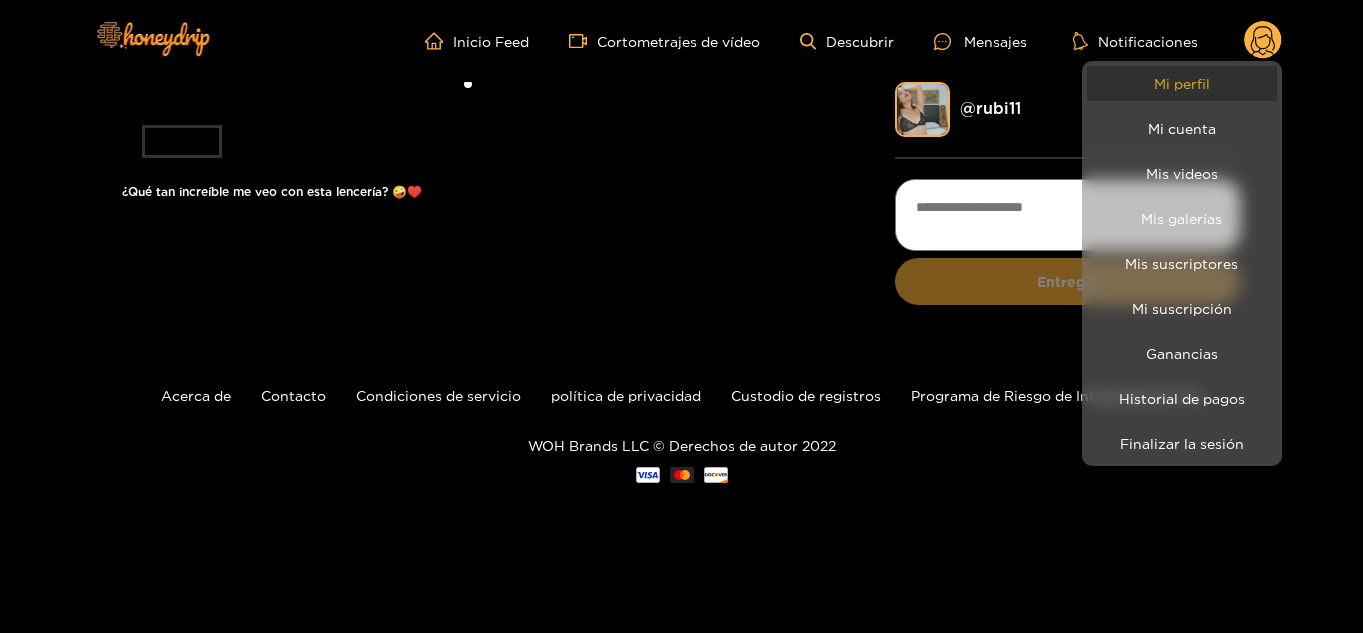 click on "Mi perfil" at bounding box center [1182, 83] 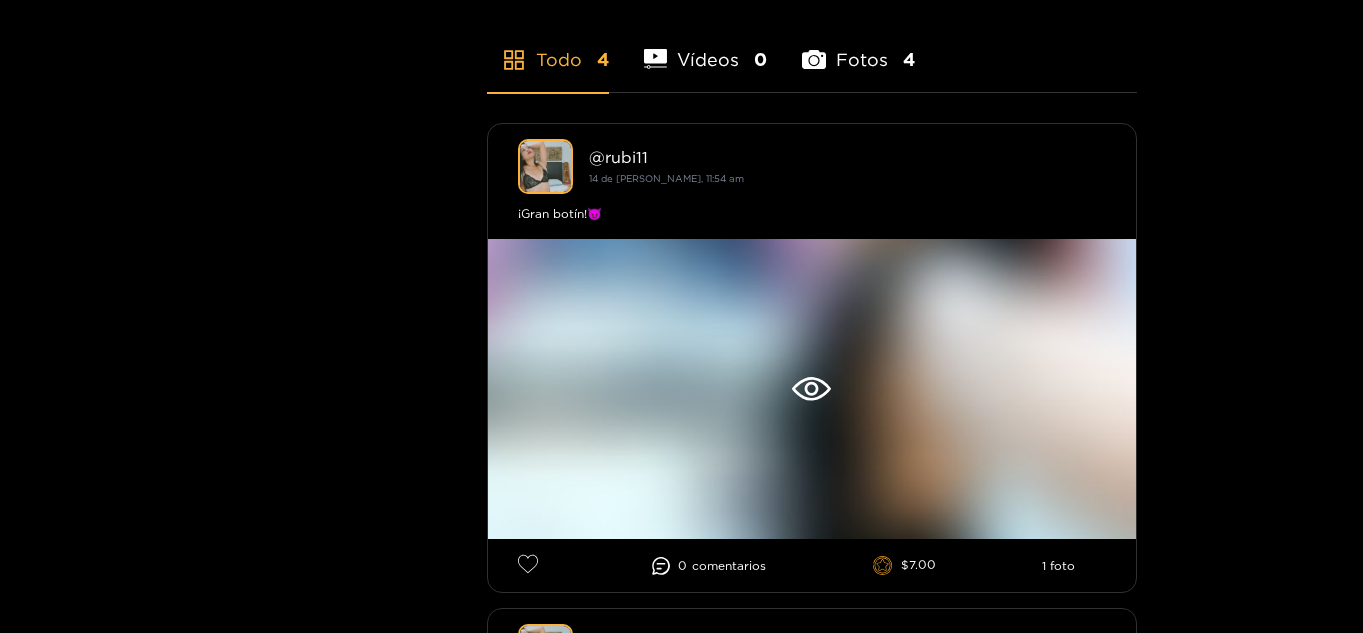 scroll, scrollTop: 514, scrollLeft: 0, axis: vertical 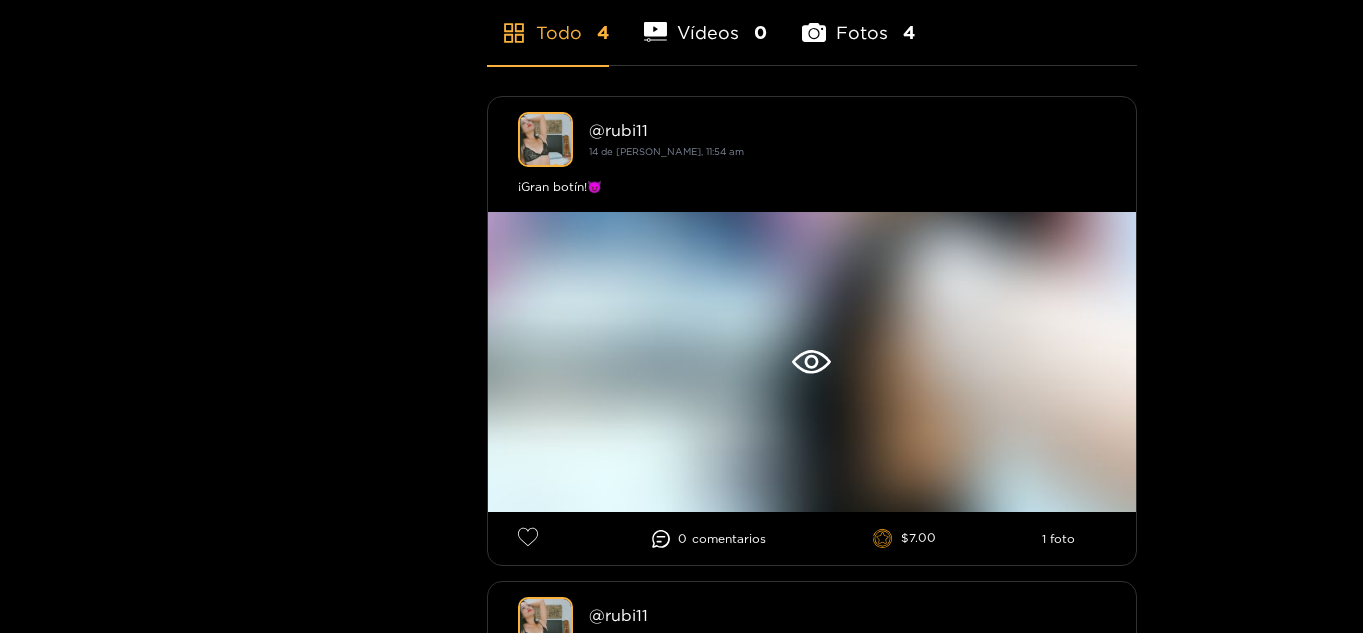 click at bounding box center [681, 316] 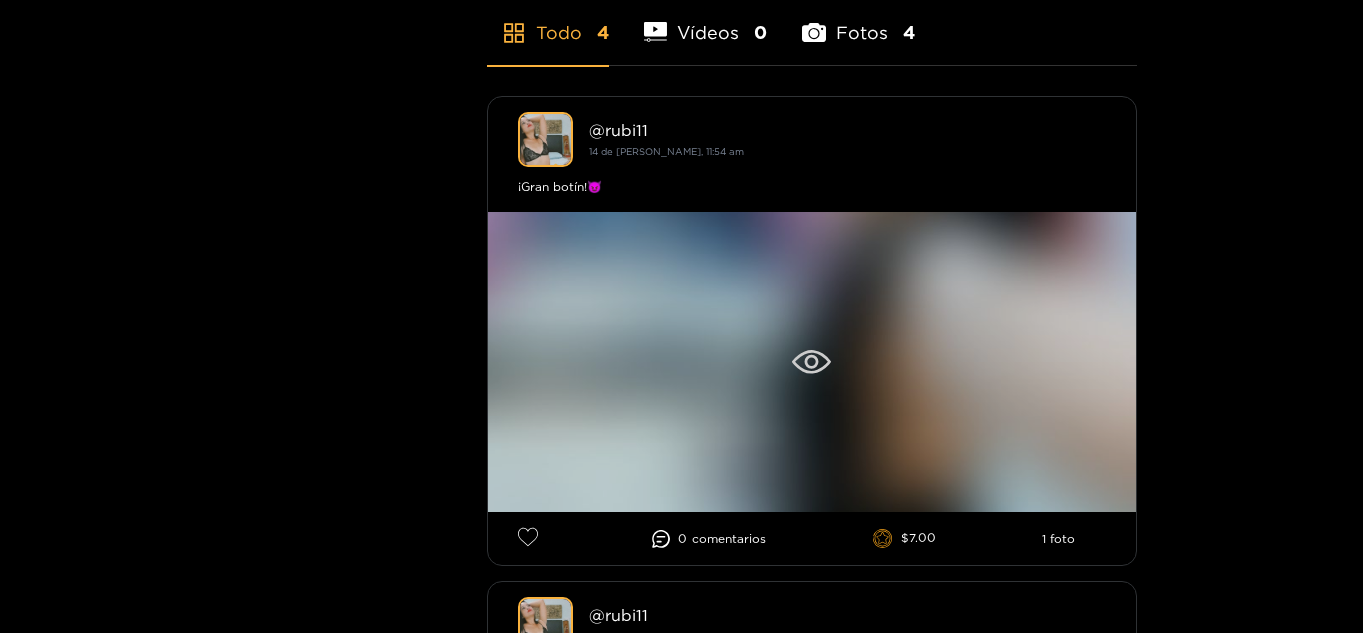 click 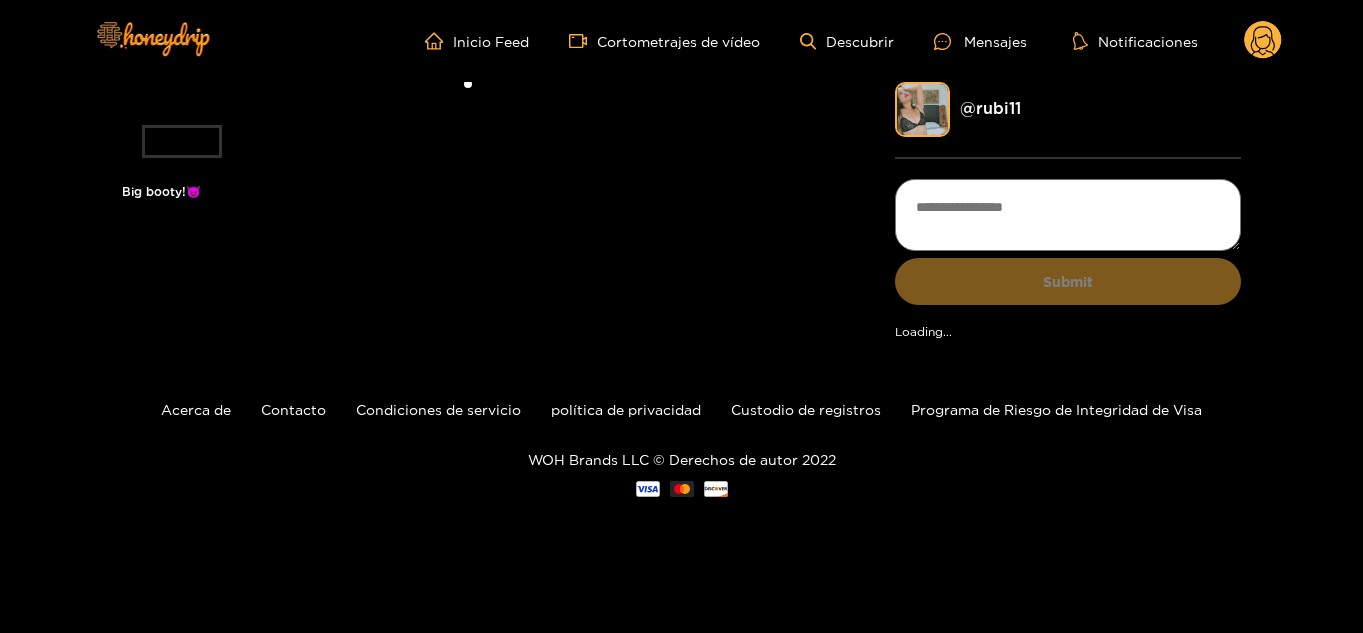 scroll, scrollTop: 0, scrollLeft: 0, axis: both 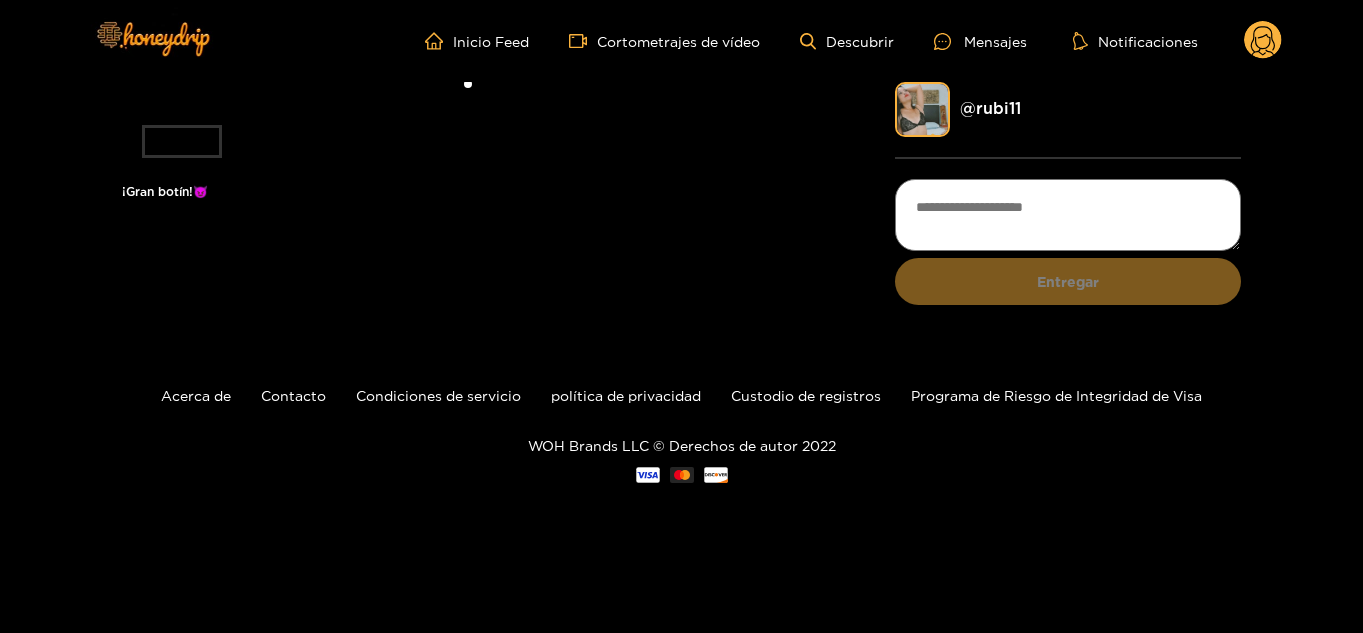 click 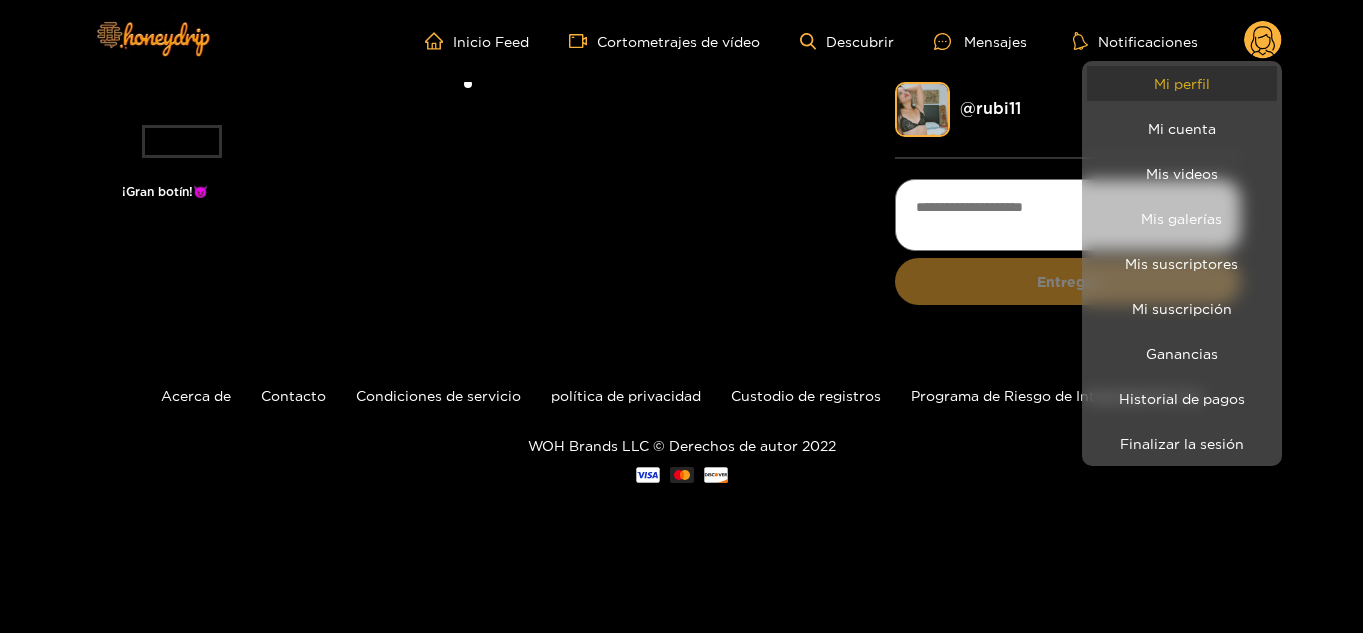 click on "Mi perfil" at bounding box center [1182, 83] 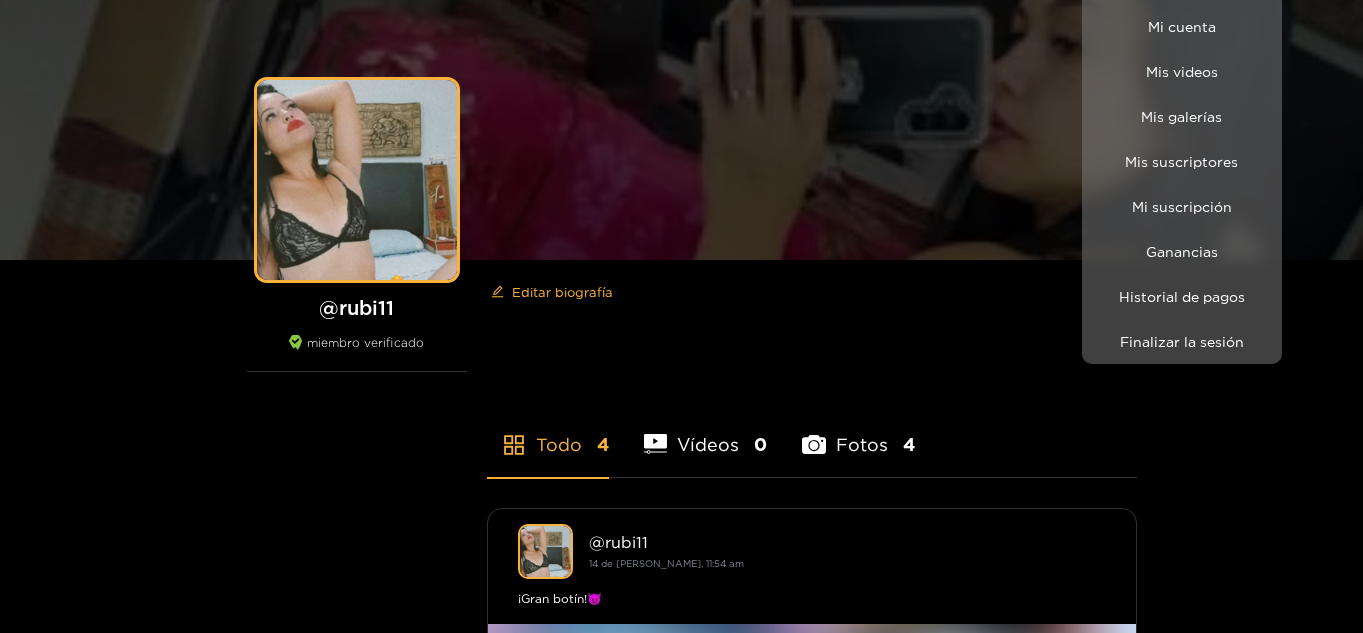 scroll, scrollTop: 19, scrollLeft: 0, axis: vertical 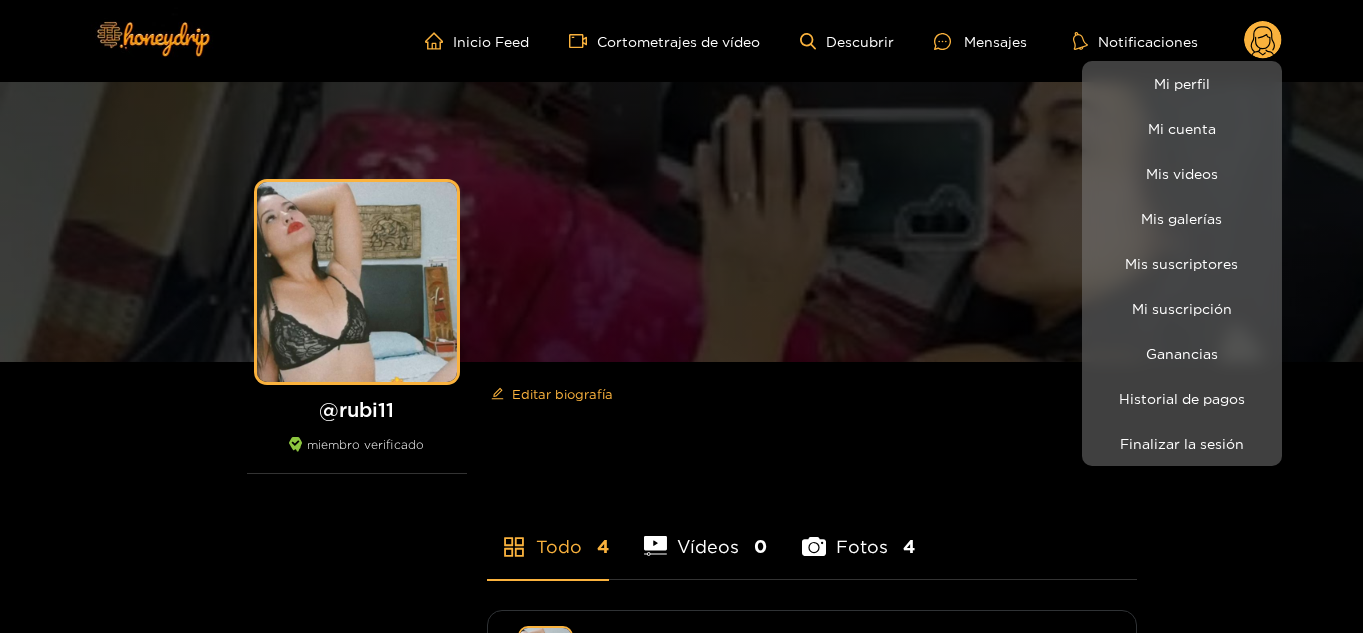 click at bounding box center (681, 316) 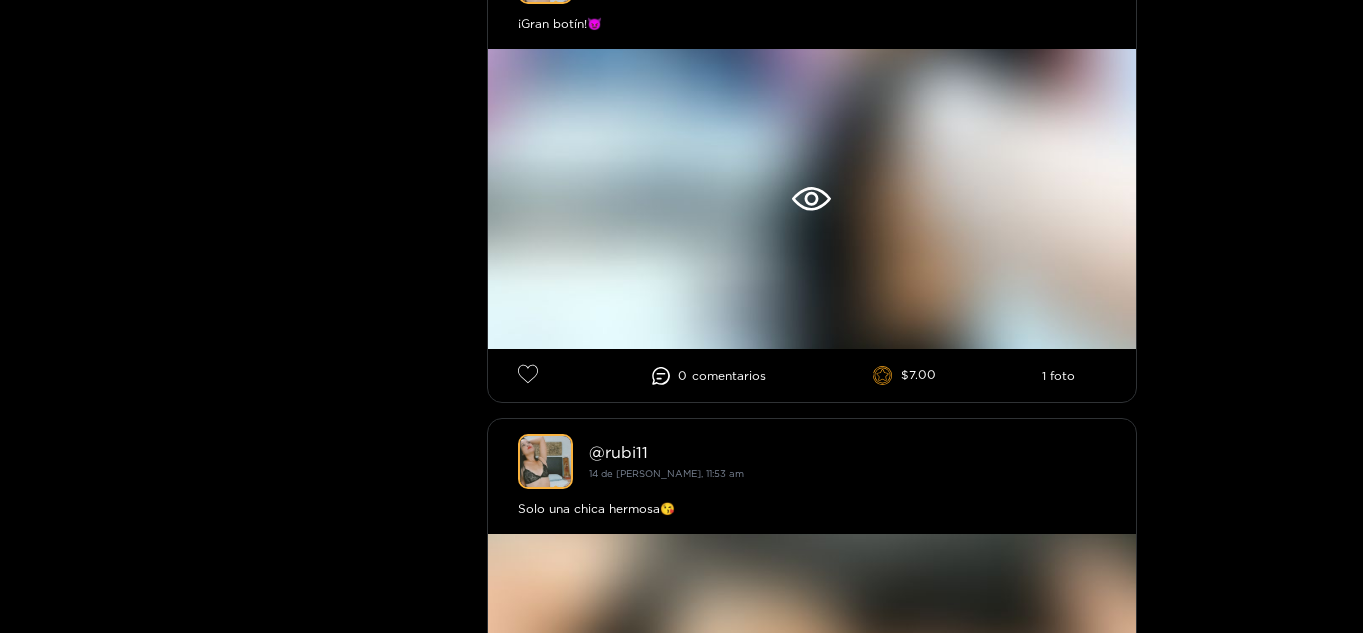 scroll, scrollTop: 0, scrollLeft: 0, axis: both 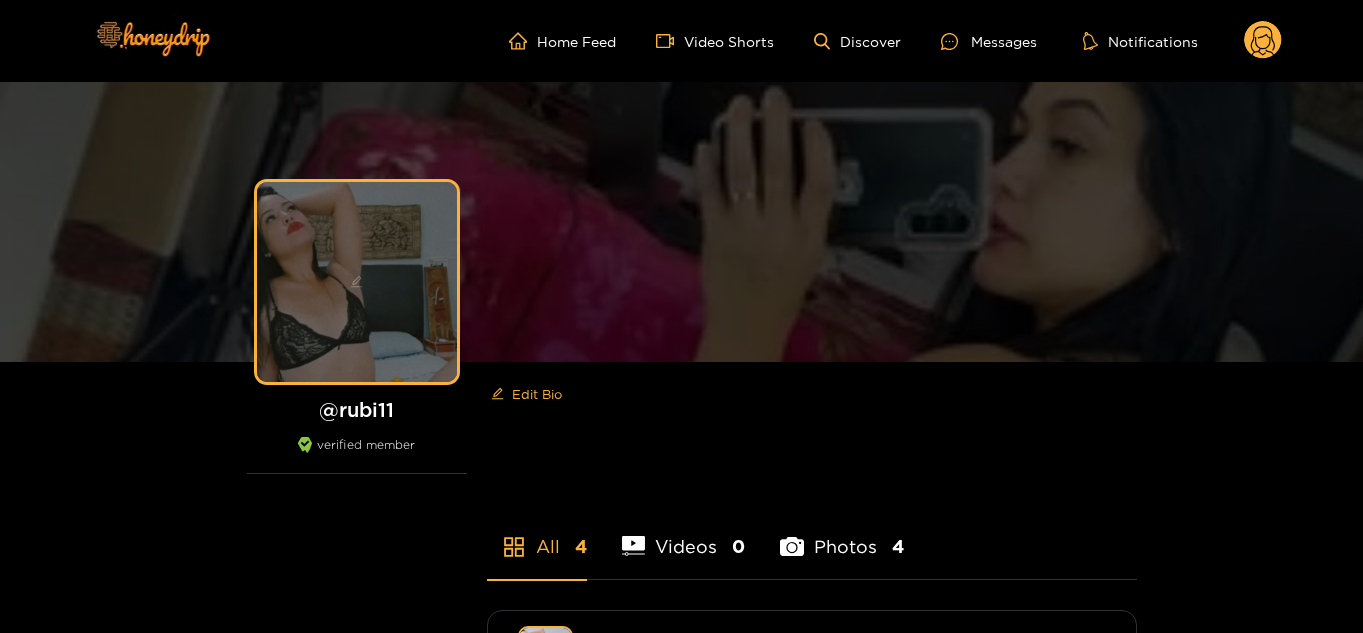 click at bounding box center (357, 282) 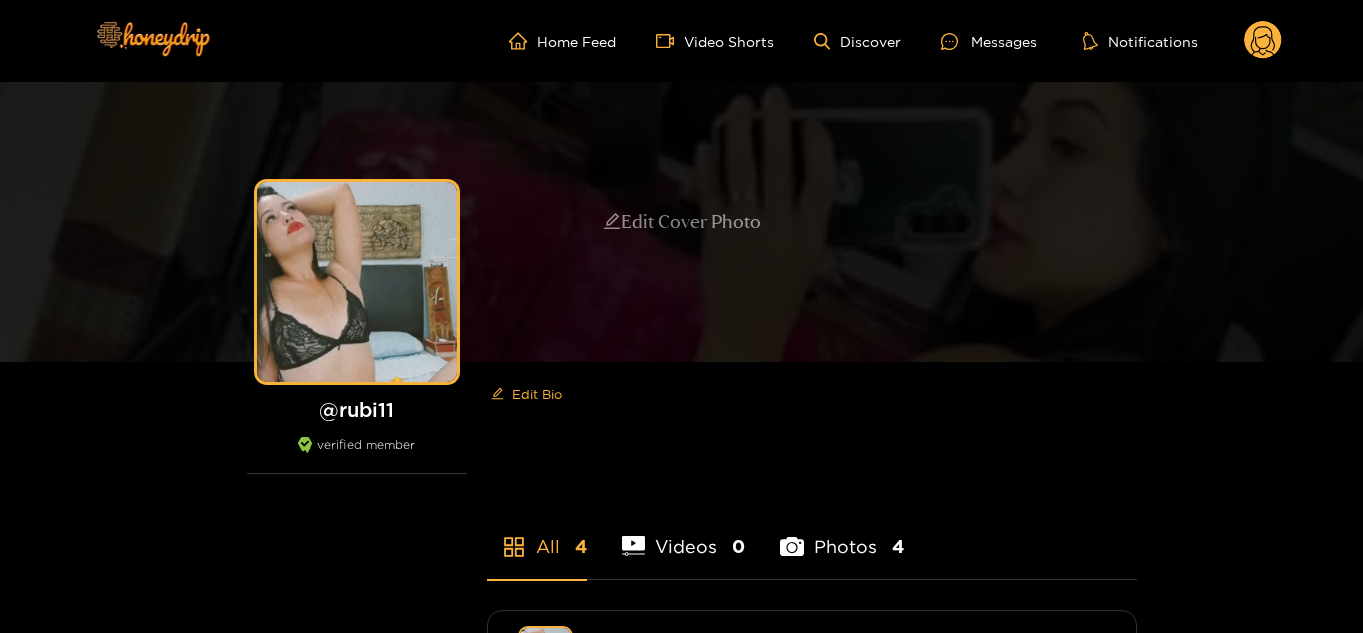 drag, startPoint x: 338, startPoint y: 266, endPoint x: 1335, endPoint y: 188, distance: 1000.0465 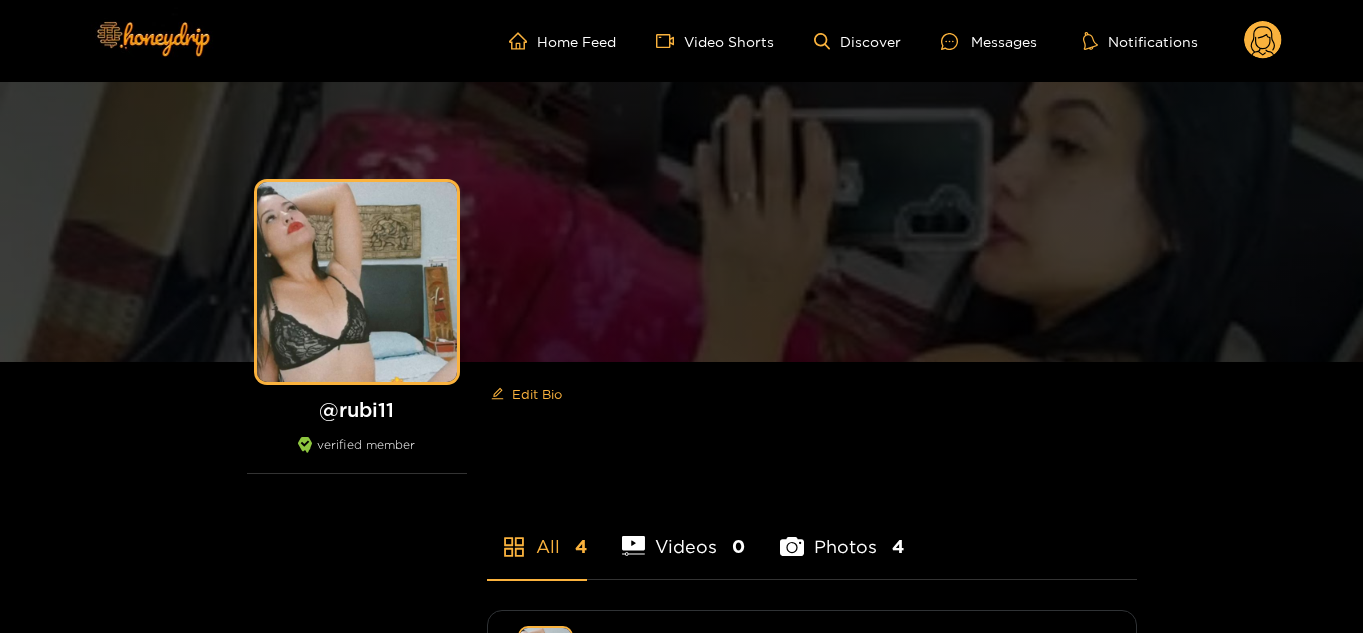 click on "Edit Cover Photo @ rubi11 verified member Edit Bio All 4 Videos 0 Photos  4 @ rubi11 July 14, 11:54 am Big booty!😈 0 comment s $7.00 1 photo @ rubi11 July 14, 11:53 am Just a beautiful girl😘 0 comment s $6.00 1 photo @ rubi11 July 14, 11:53 am How amazing do I look in this lingerie? 🤪♥️ 0 comment s $6.00 1 photo @ rubi11 July 14, 11:52 am Welcome to my page🔥 0 comment s Free 1 photo" at bounding box center [681, 1331] 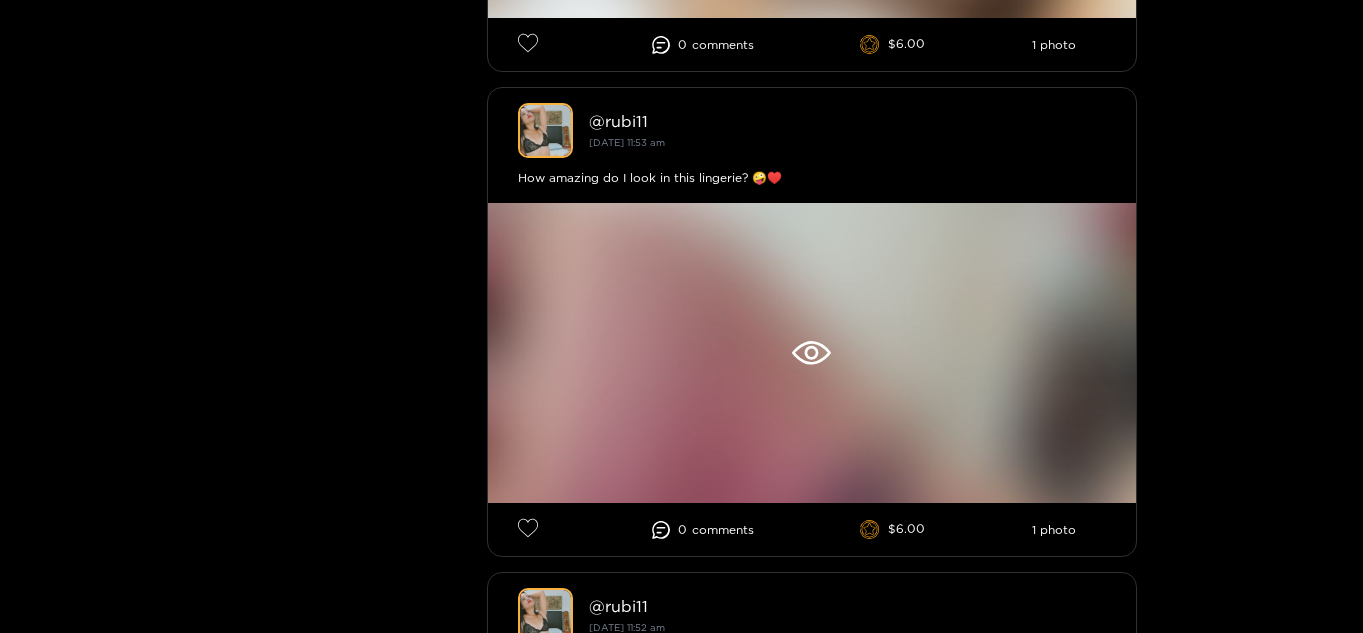 scroll, scrollTop: 1497, scrollLeft: 0, axis: vertical 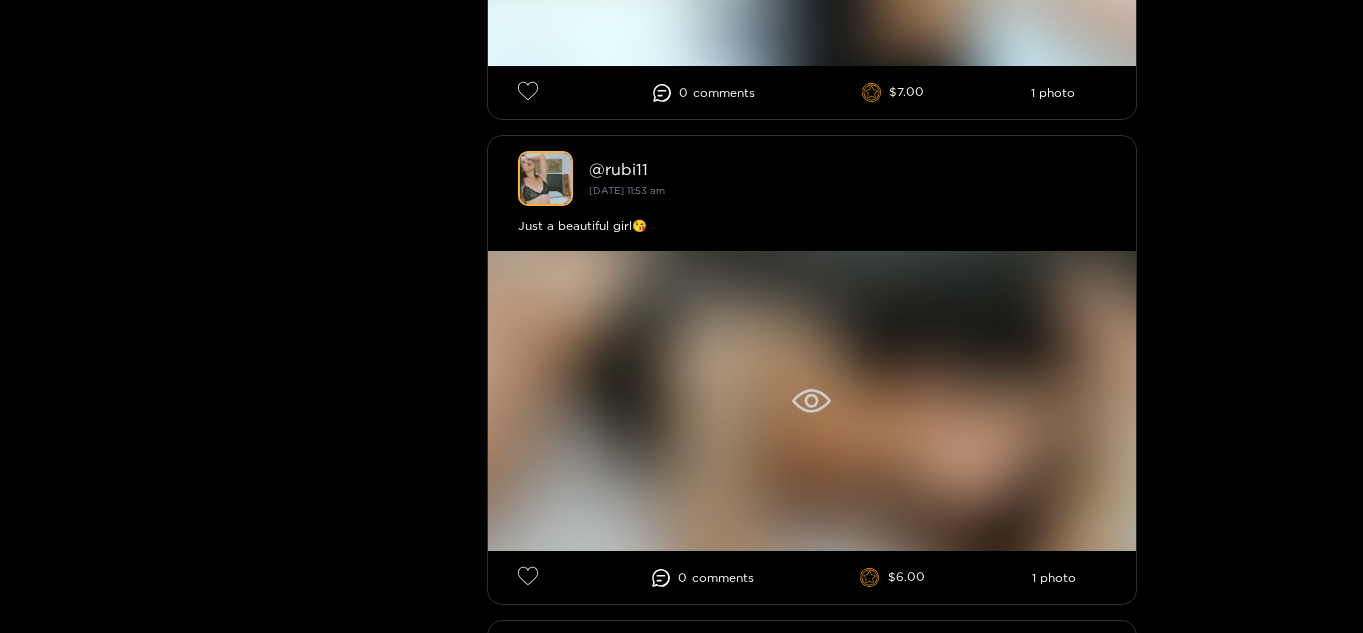 click 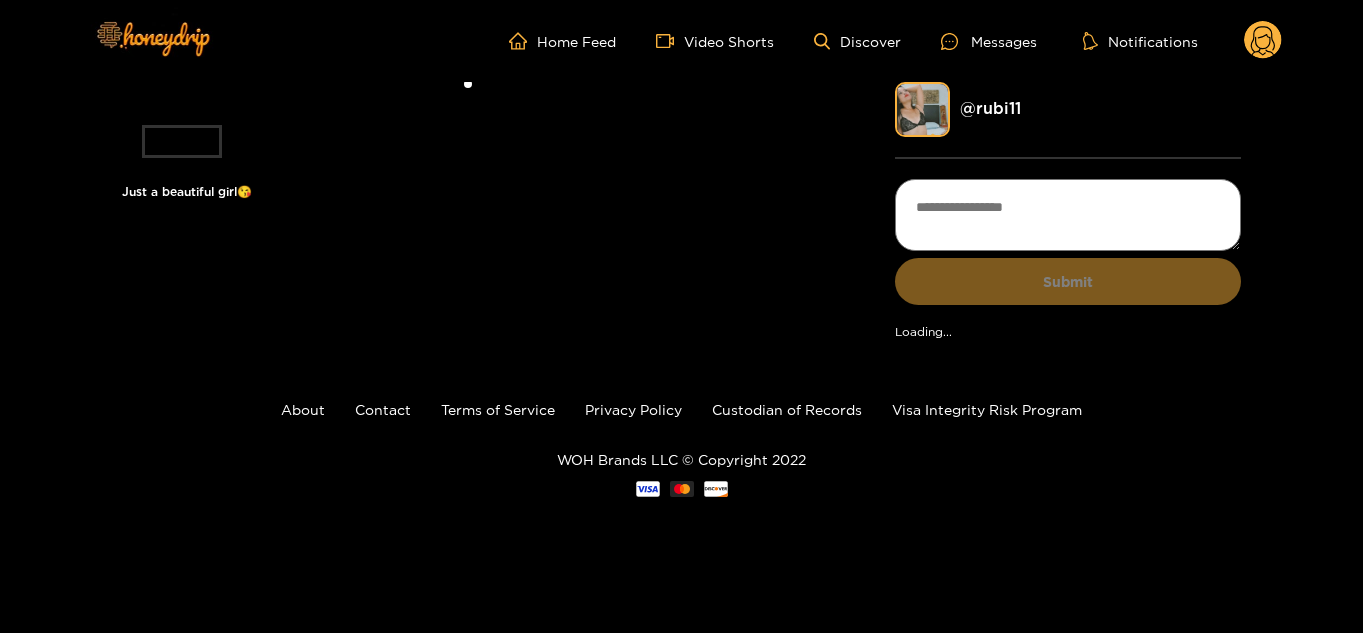 scroll, scrollTop: 0, scrollLeft: 0, axis: both 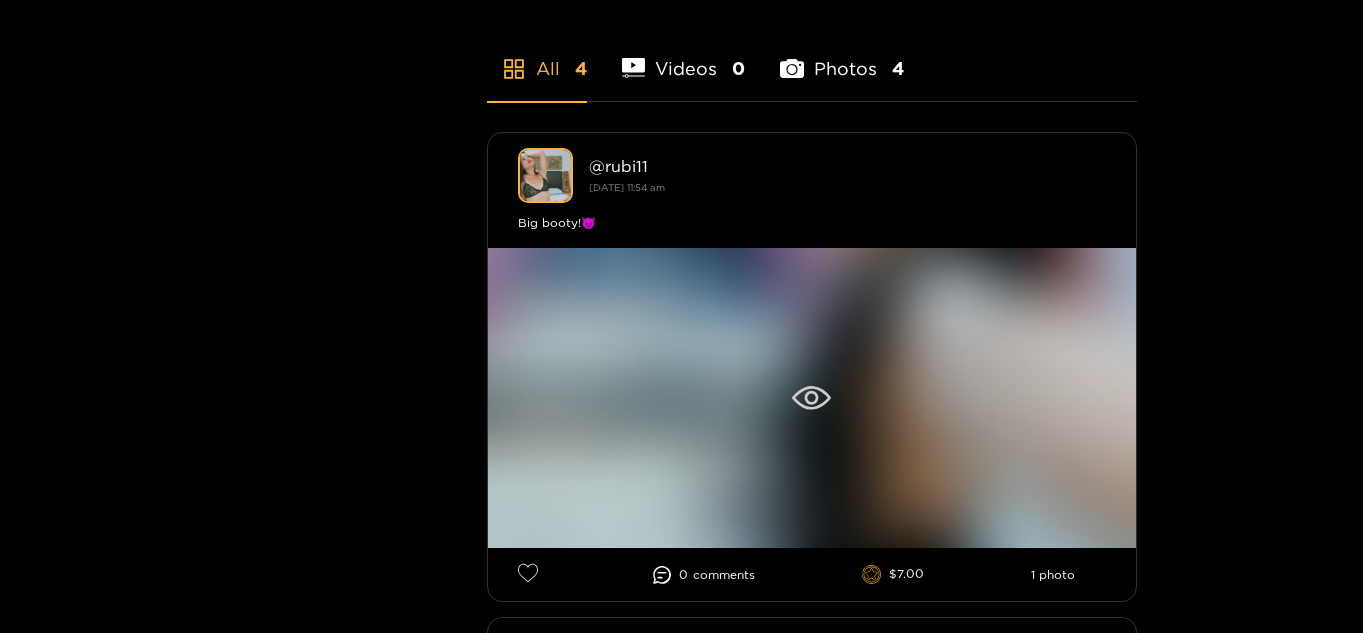 click 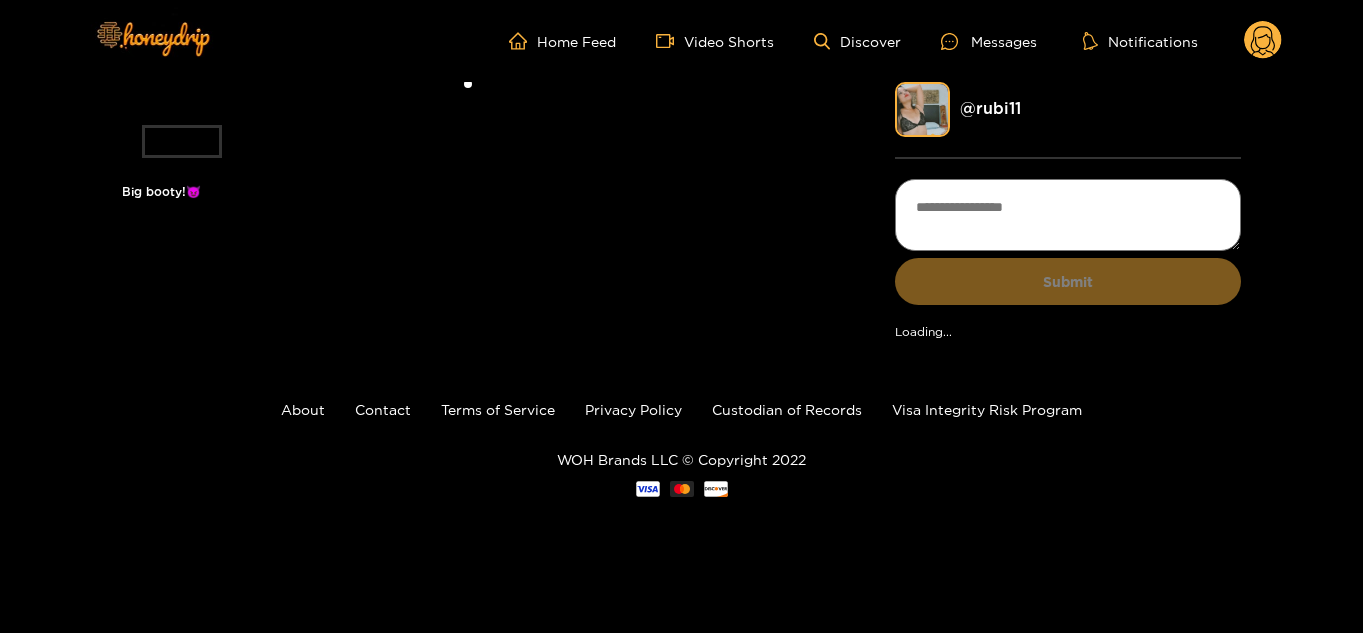 scroll, scrollTop: 0, scrollLeft: 0, axis: both 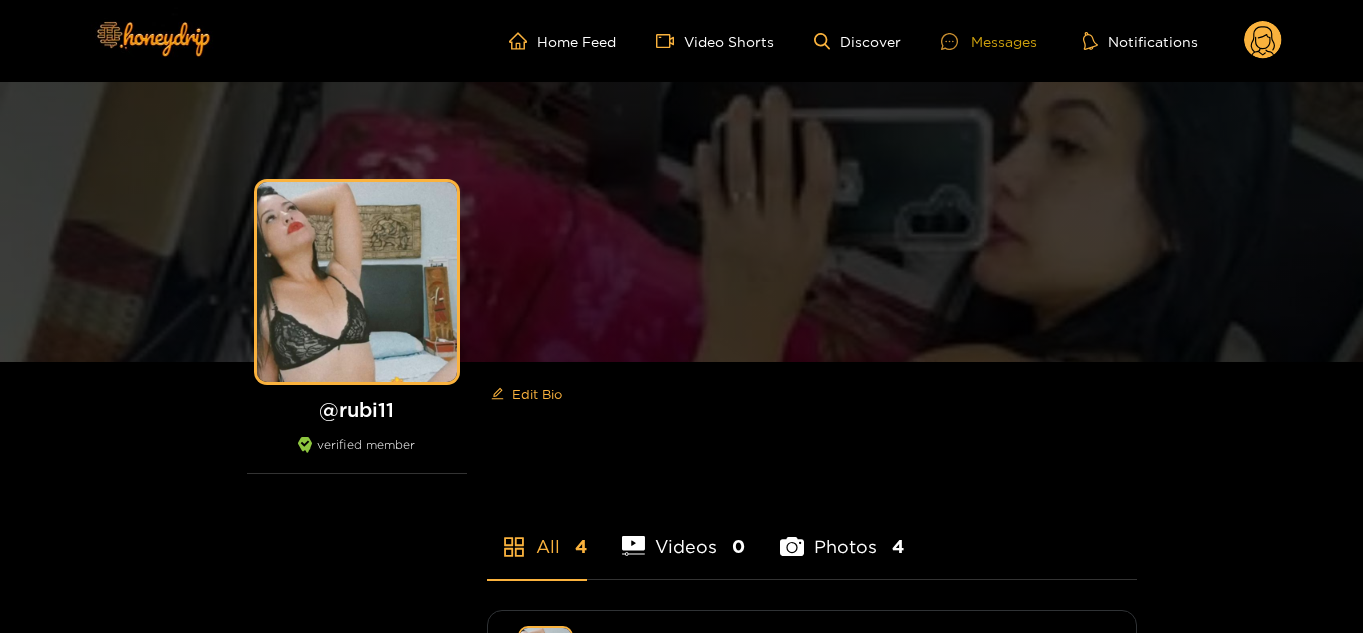 click on "Messages" at bounding box center (989, 41) 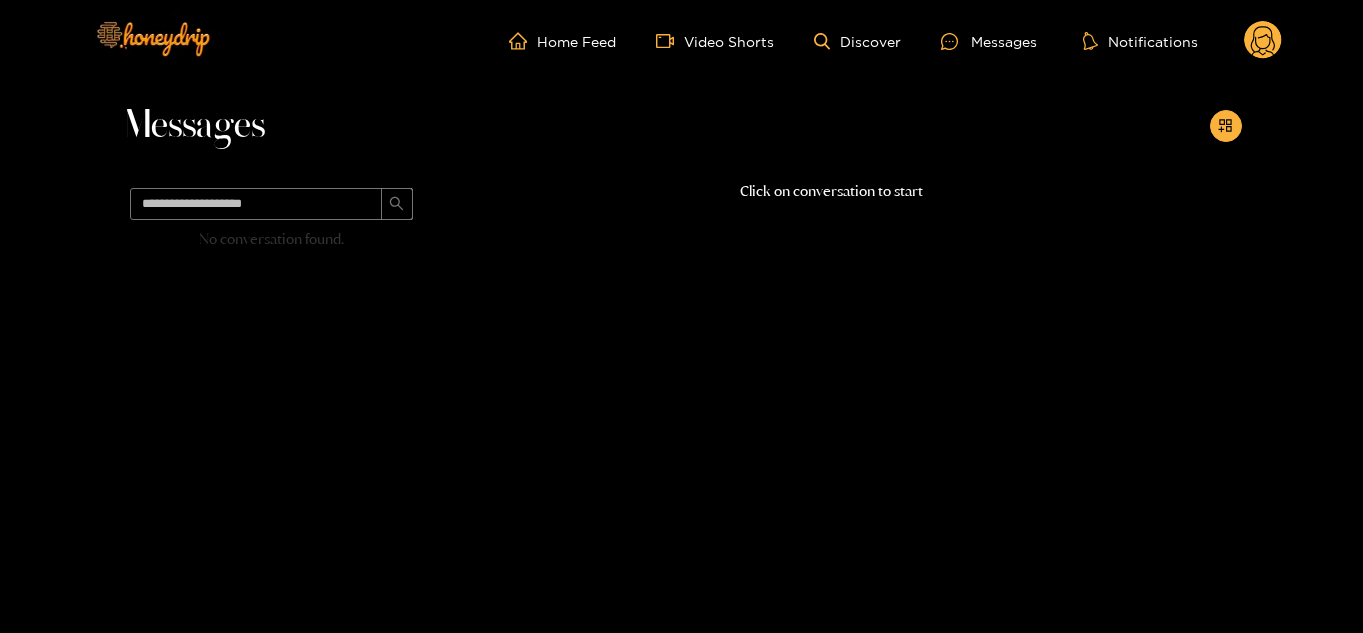click 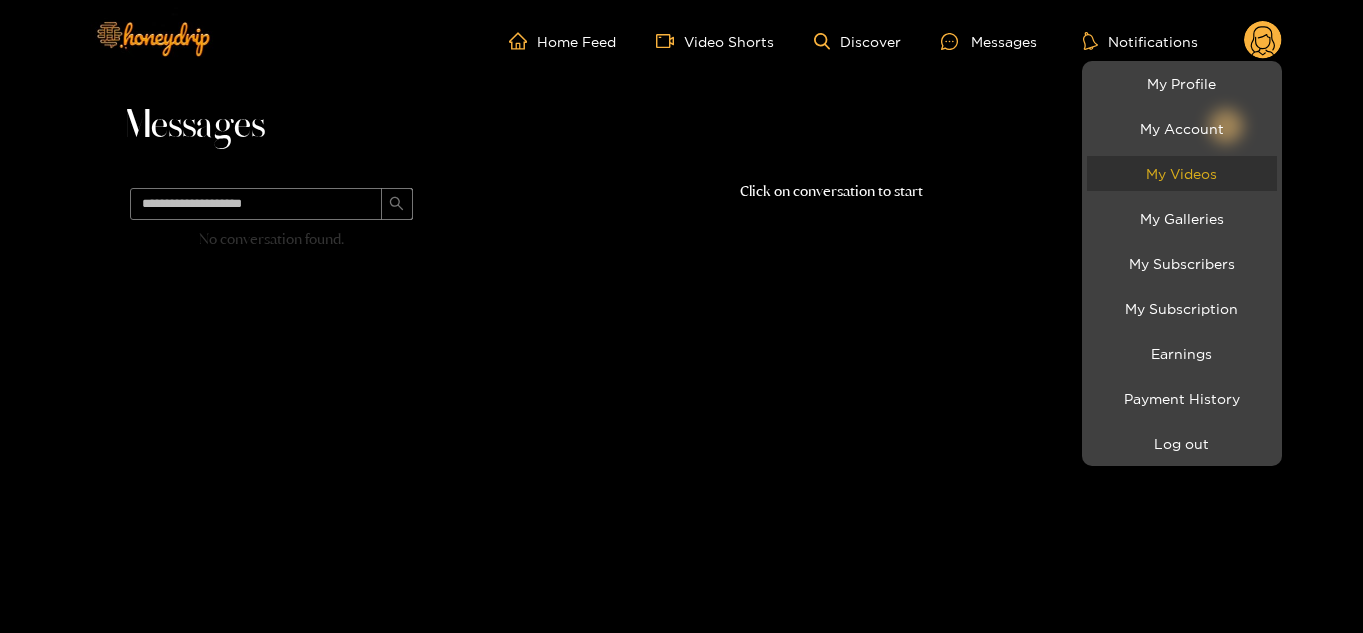 click on "My Videos" at bounding box center [1182, 173] 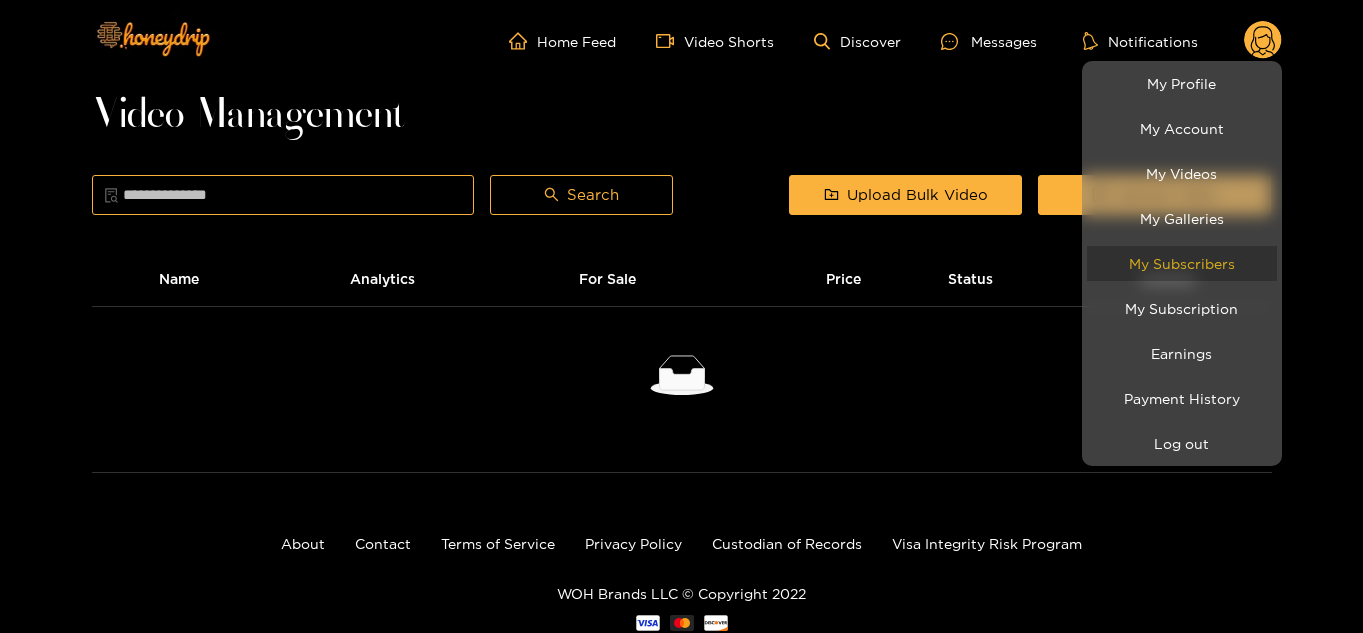 click on "My Subscribers" at bounding box center [1182, 263] 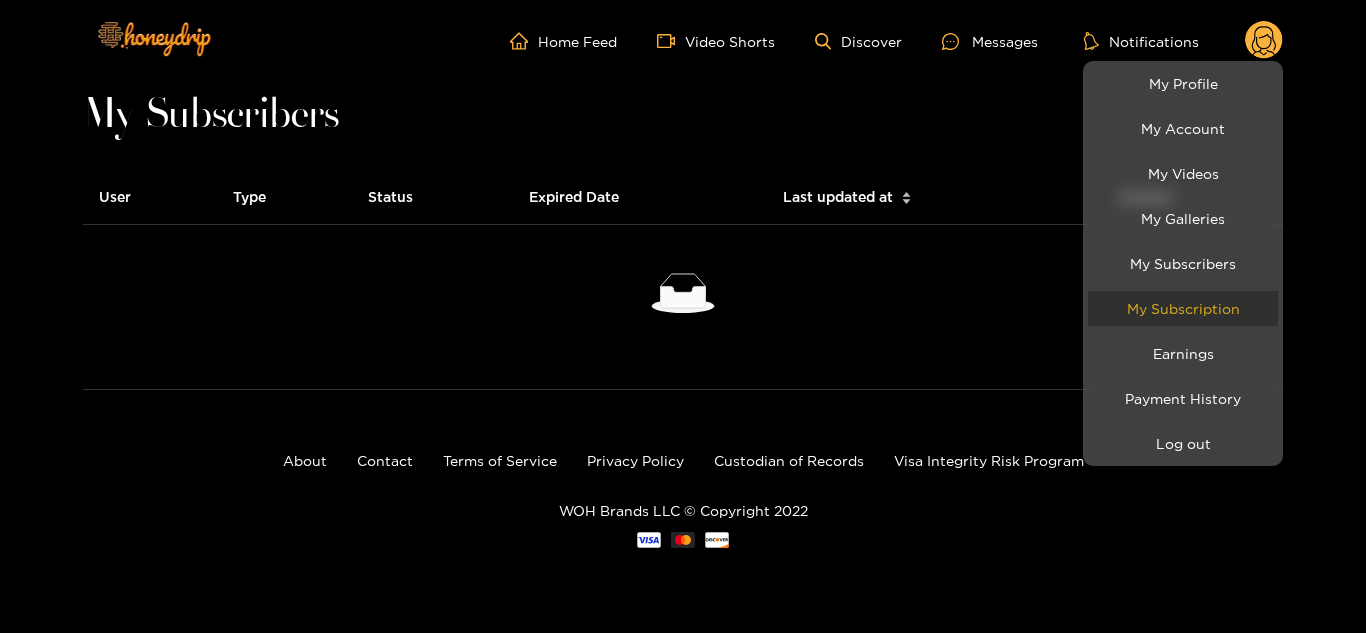 click on "My Subscription" at bounding box center [1183, 308] 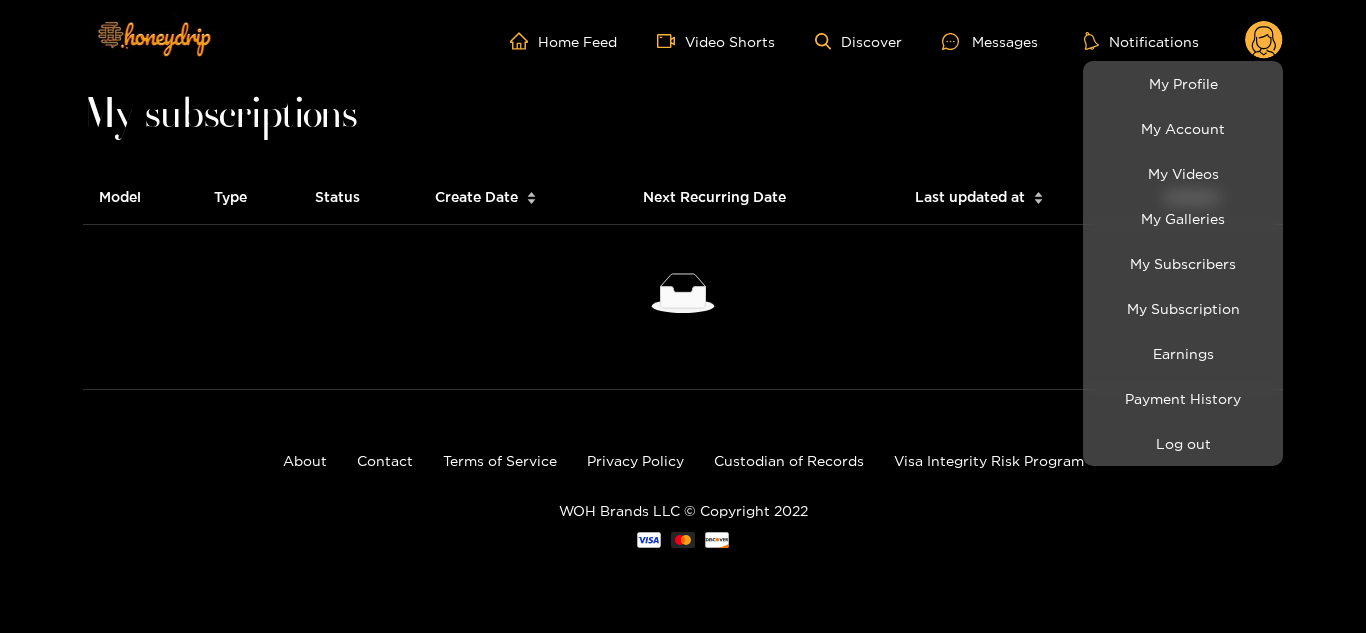 click at bounding box center (683, 316) 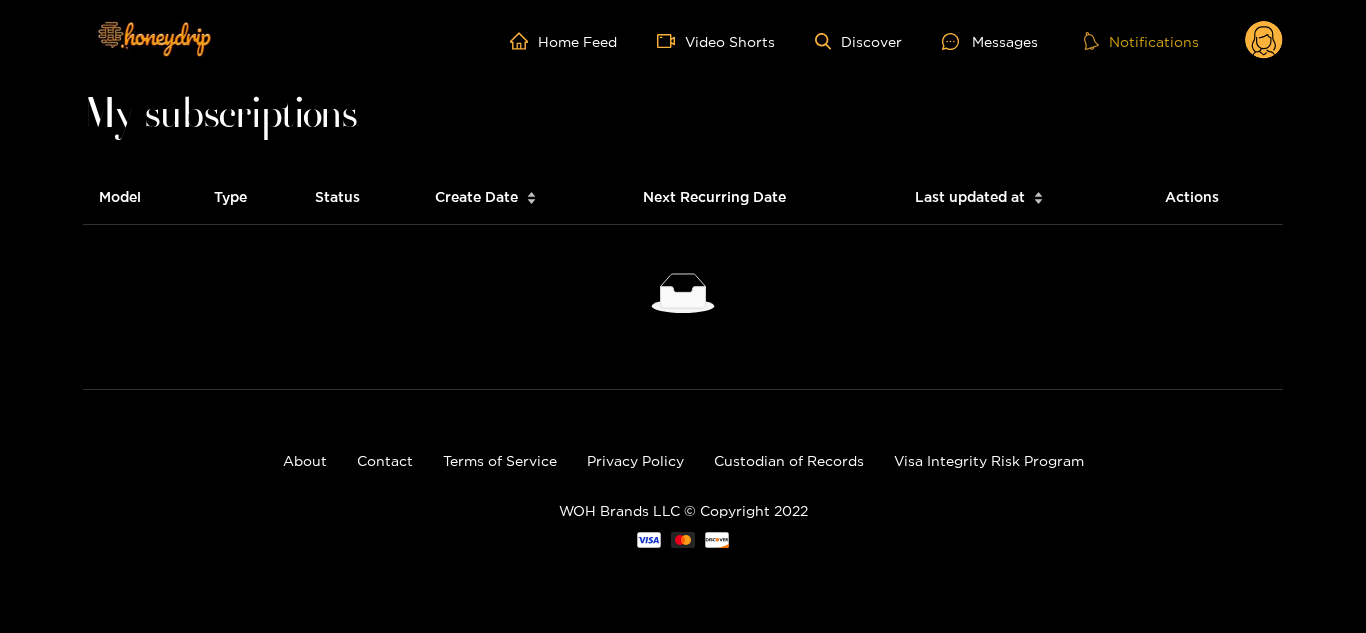 click on "Notifications" at bounding box center (1141, 41) 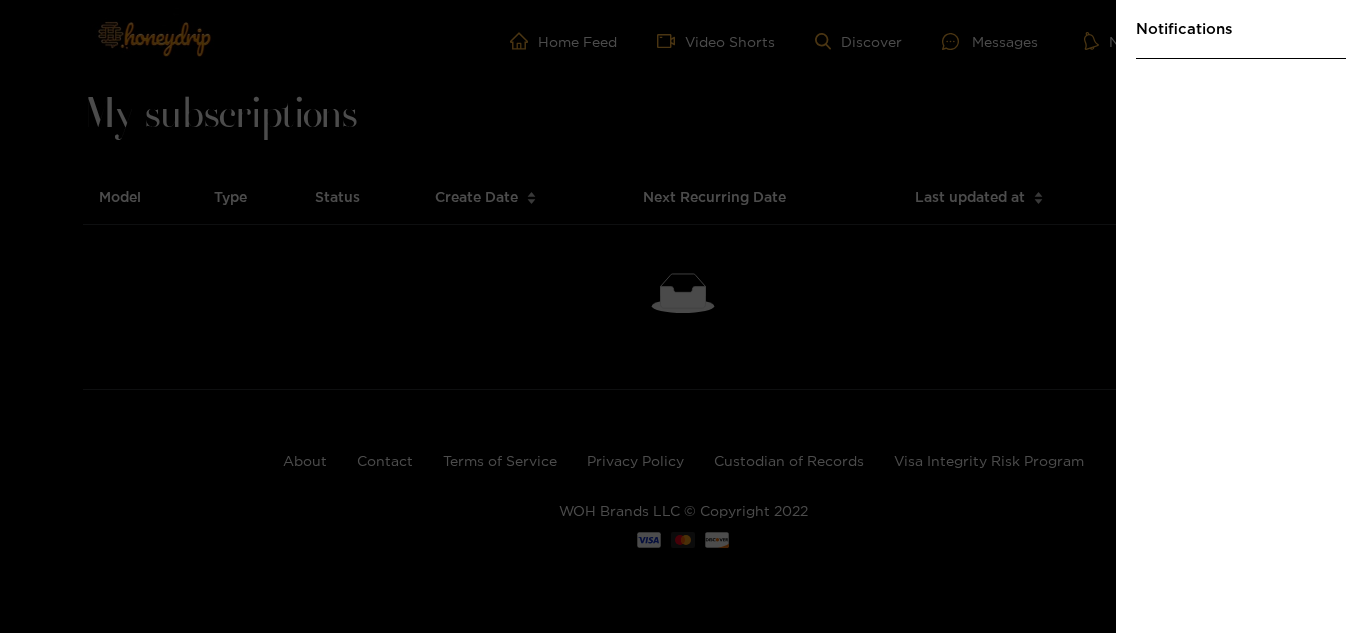click at bounding box center [683, 316] 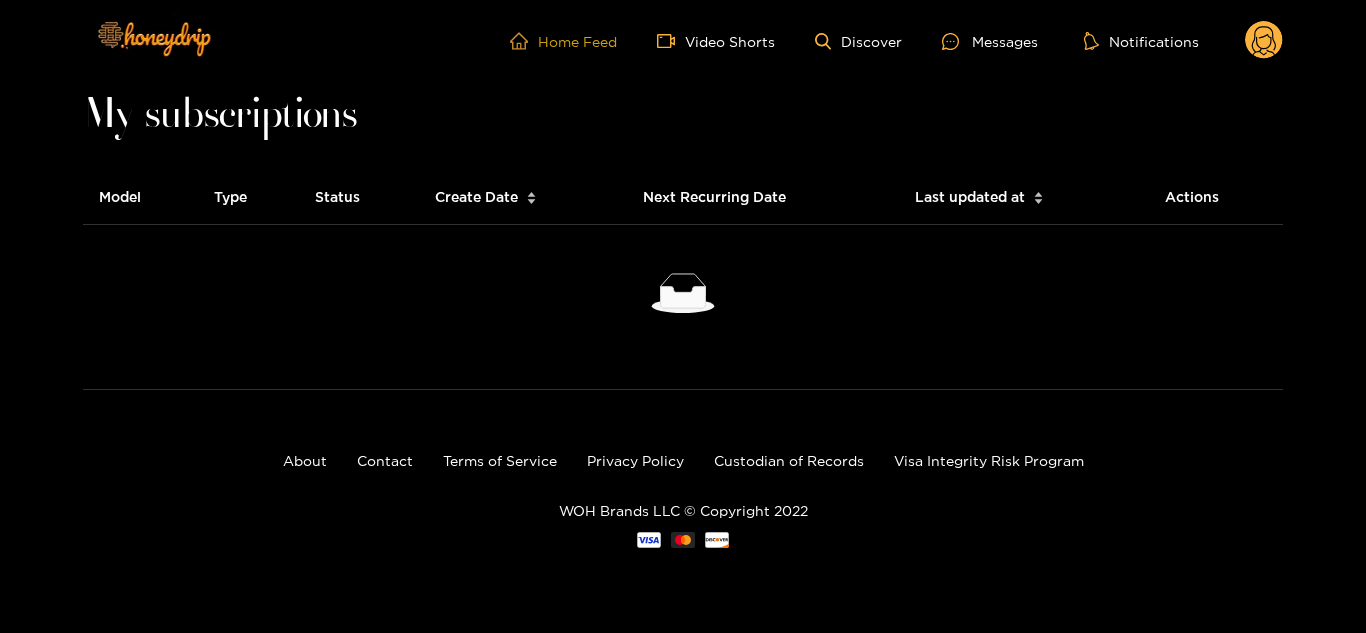 click on "Home Feed" at bounding box center (563, 41) 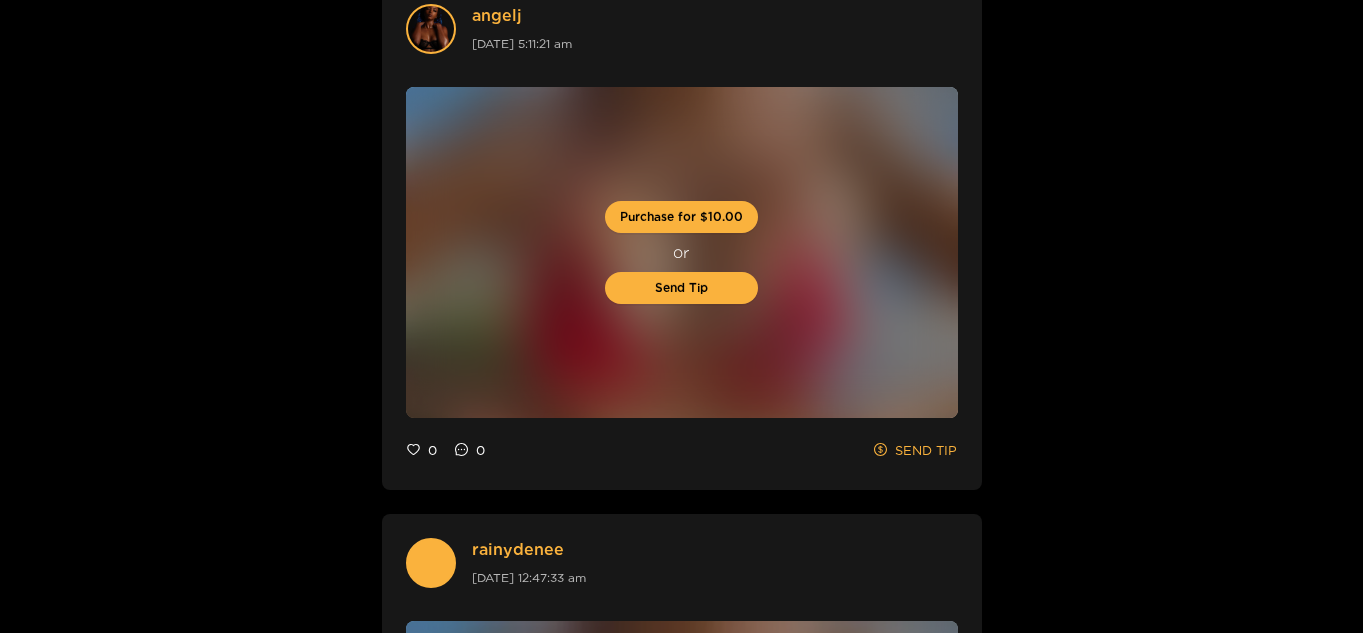 scroll, scrollTop: 4262, scrollLeft: 0, axis: vertical 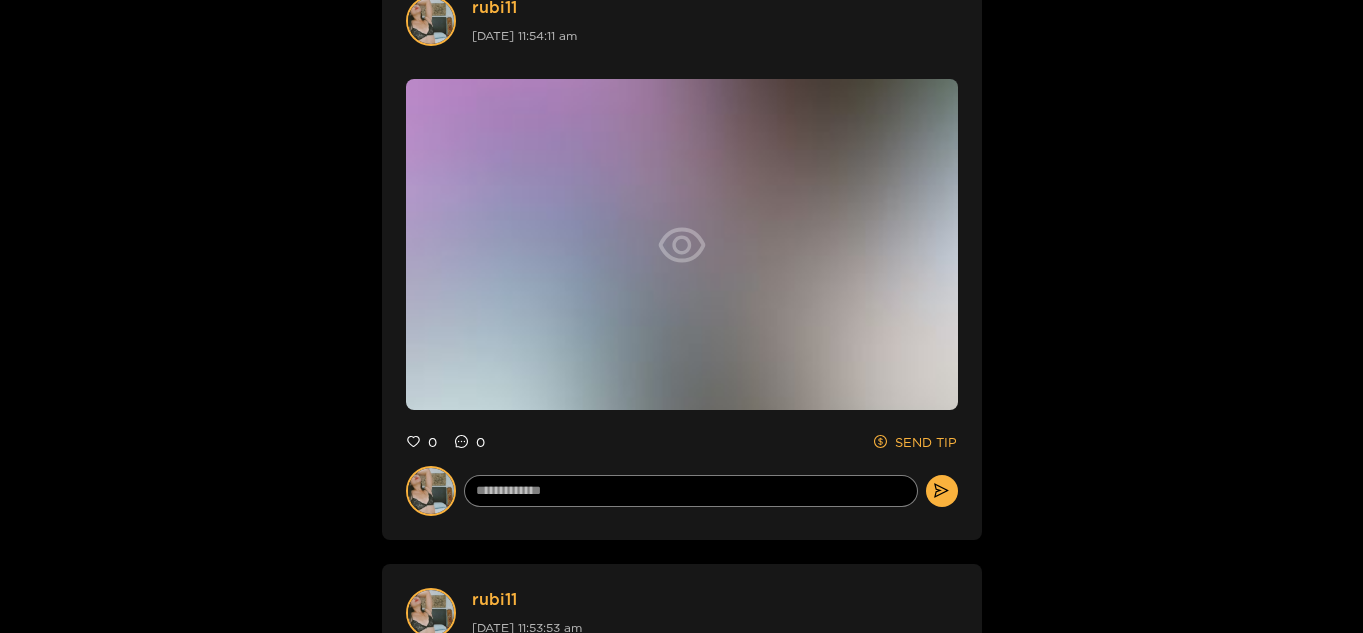 click 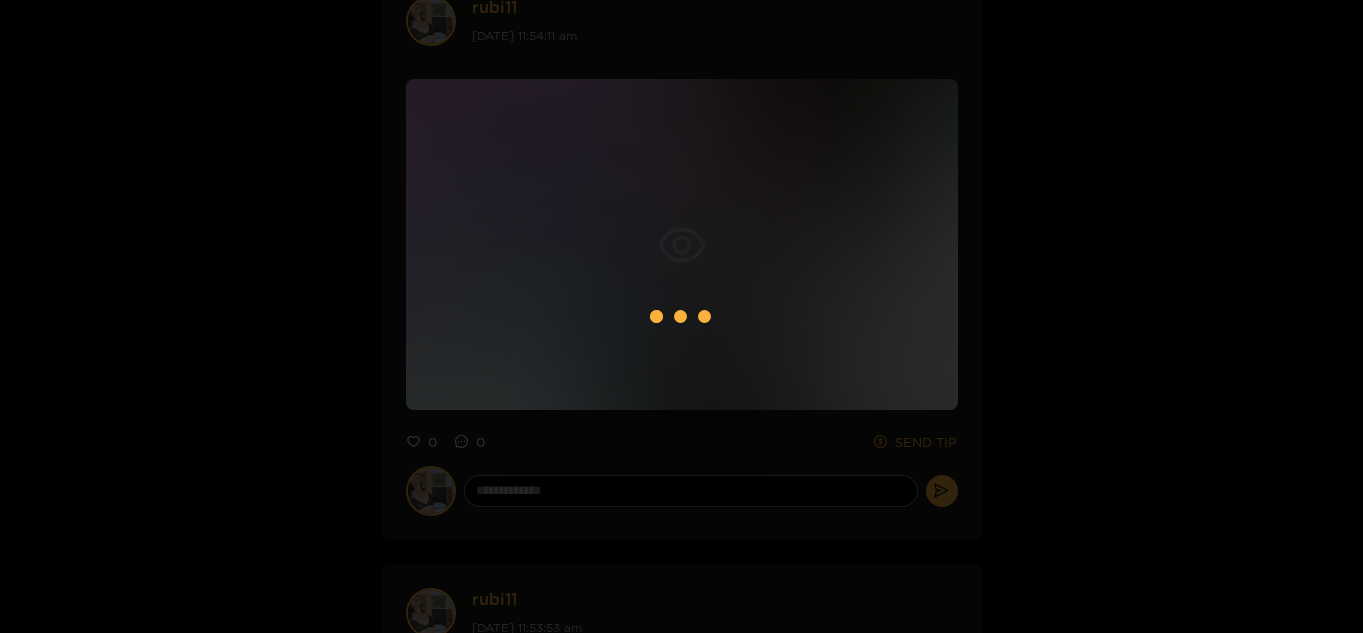 scroll, scrollTop: 0, scrollLeft: 0, axis: both 